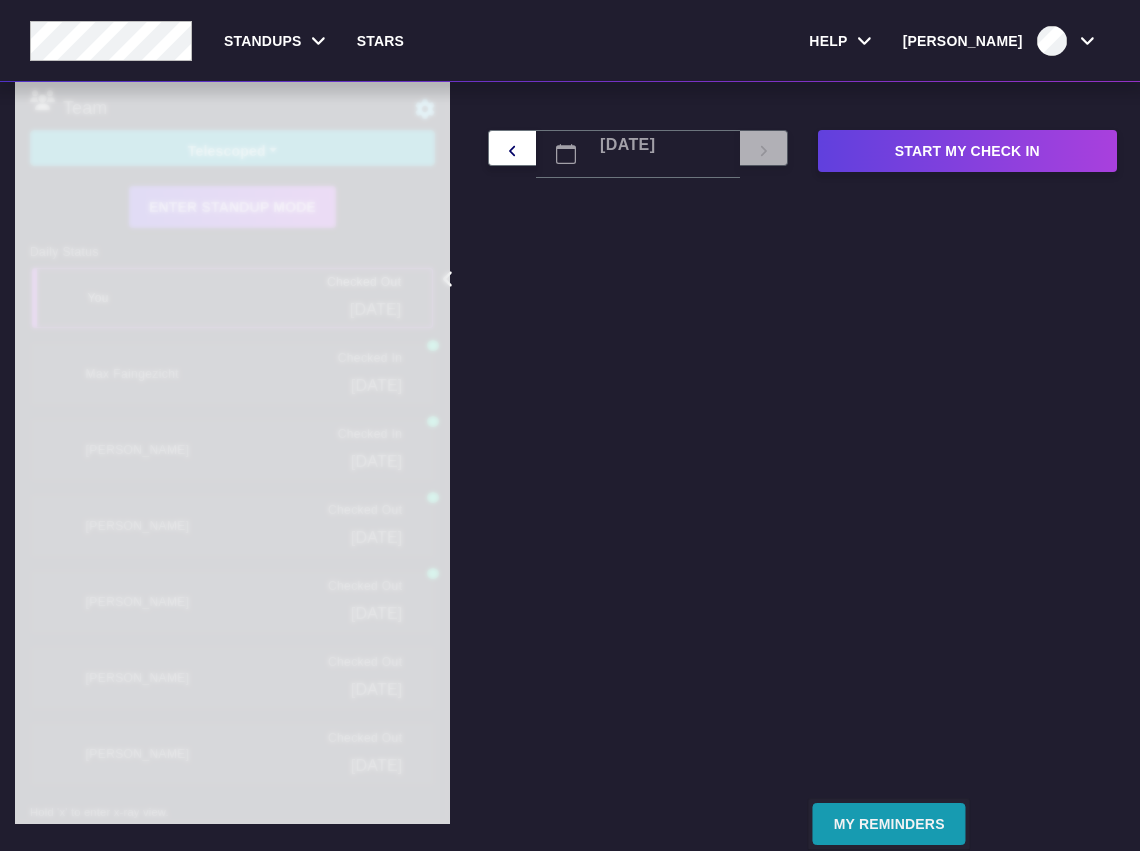 scroll, scrollTop: 0, scrollLeft: 0, axis: both 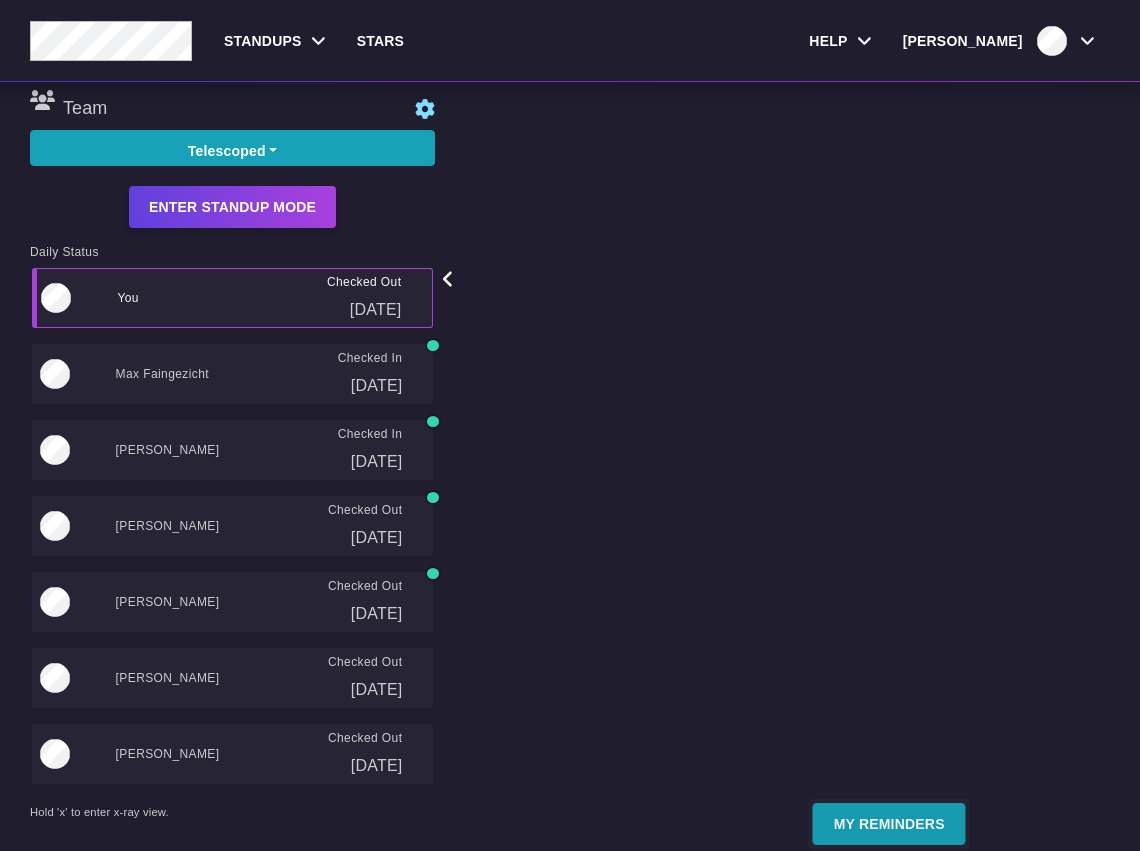 click on "Start My Check In" at bounding box center (851, 893) 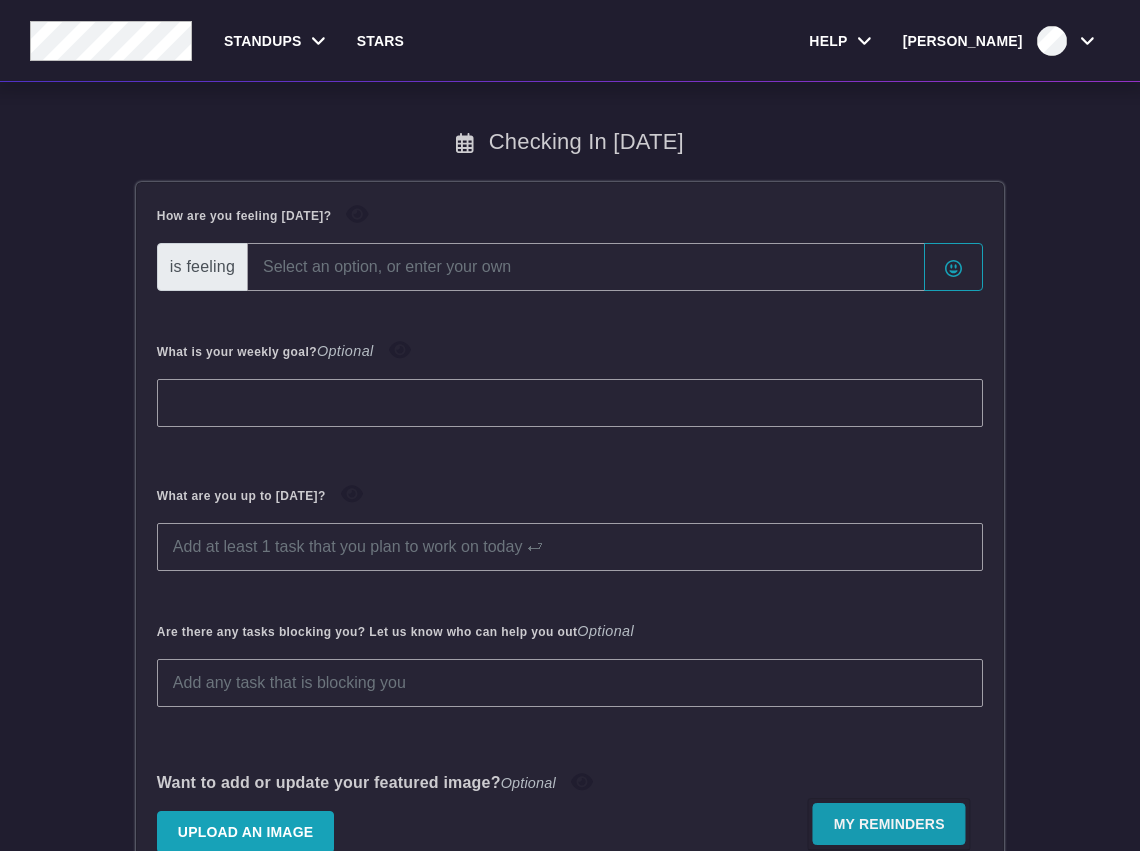 click at bounding box center (586, 267) 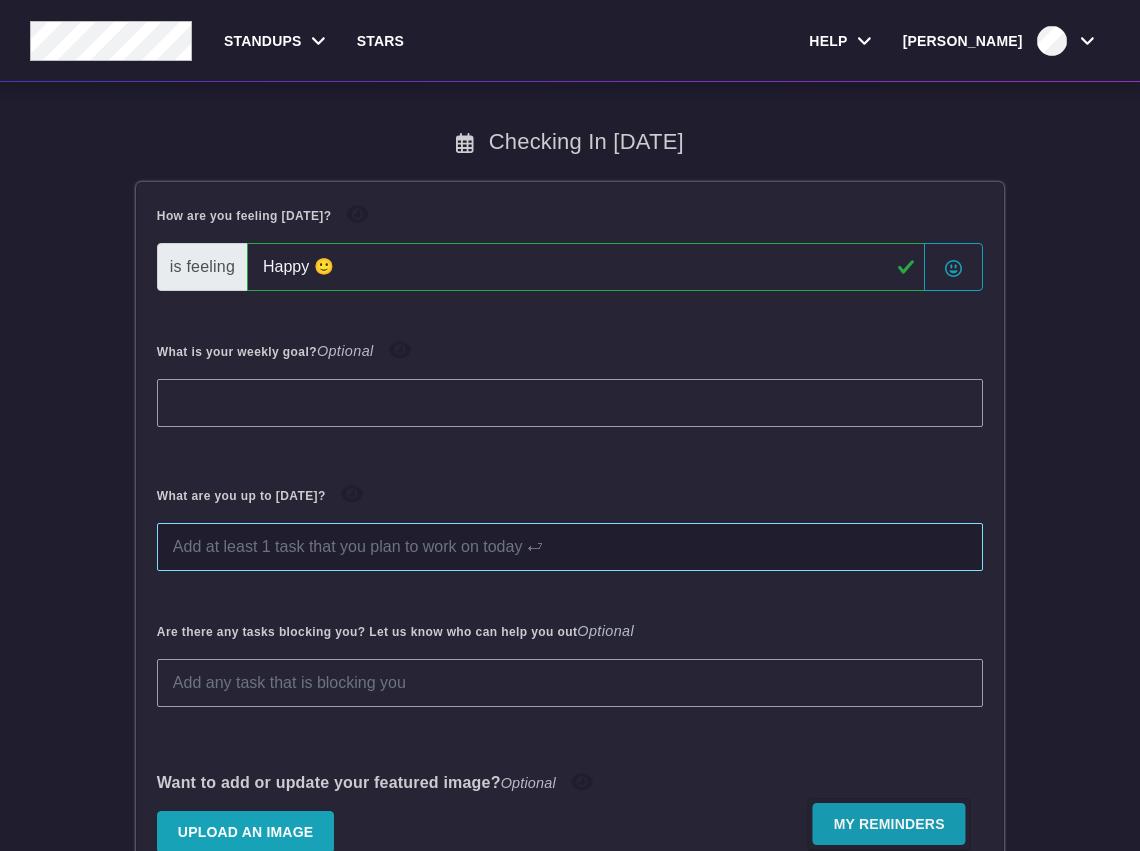 click at bounding box center [570, 547] 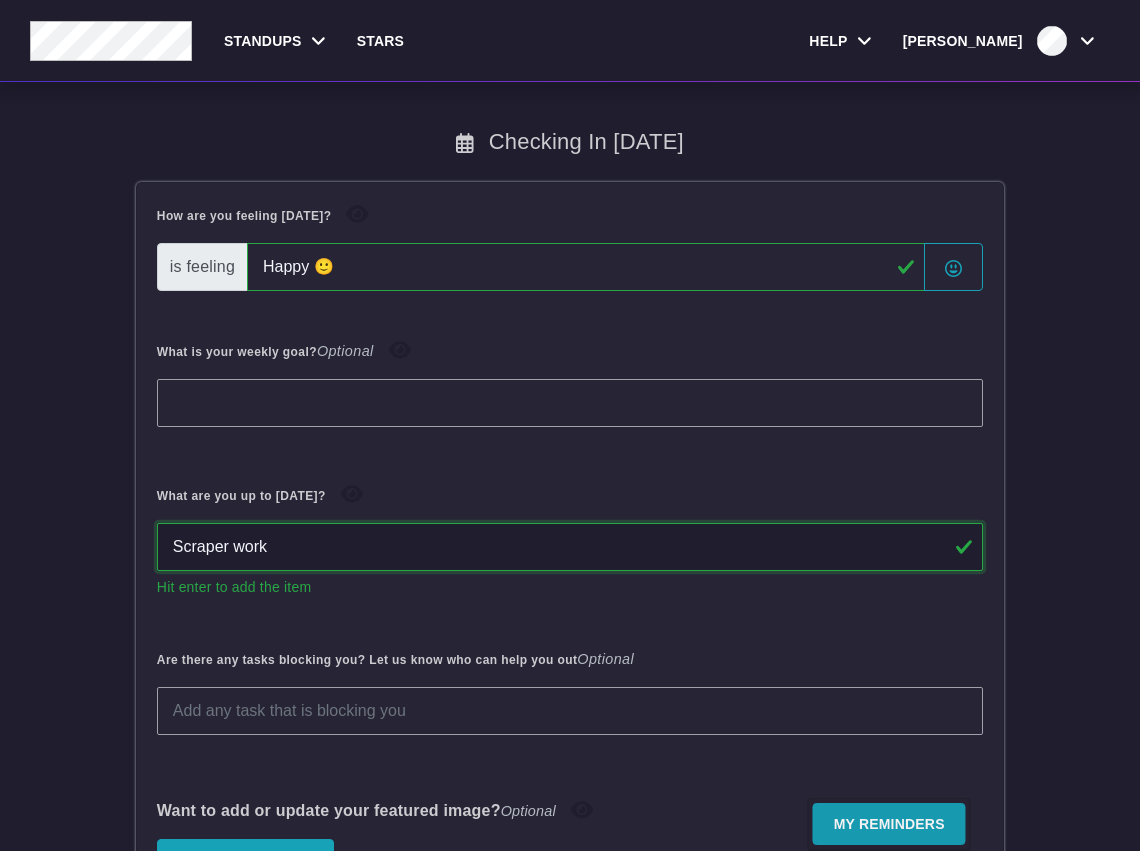 type on "Scraper work" 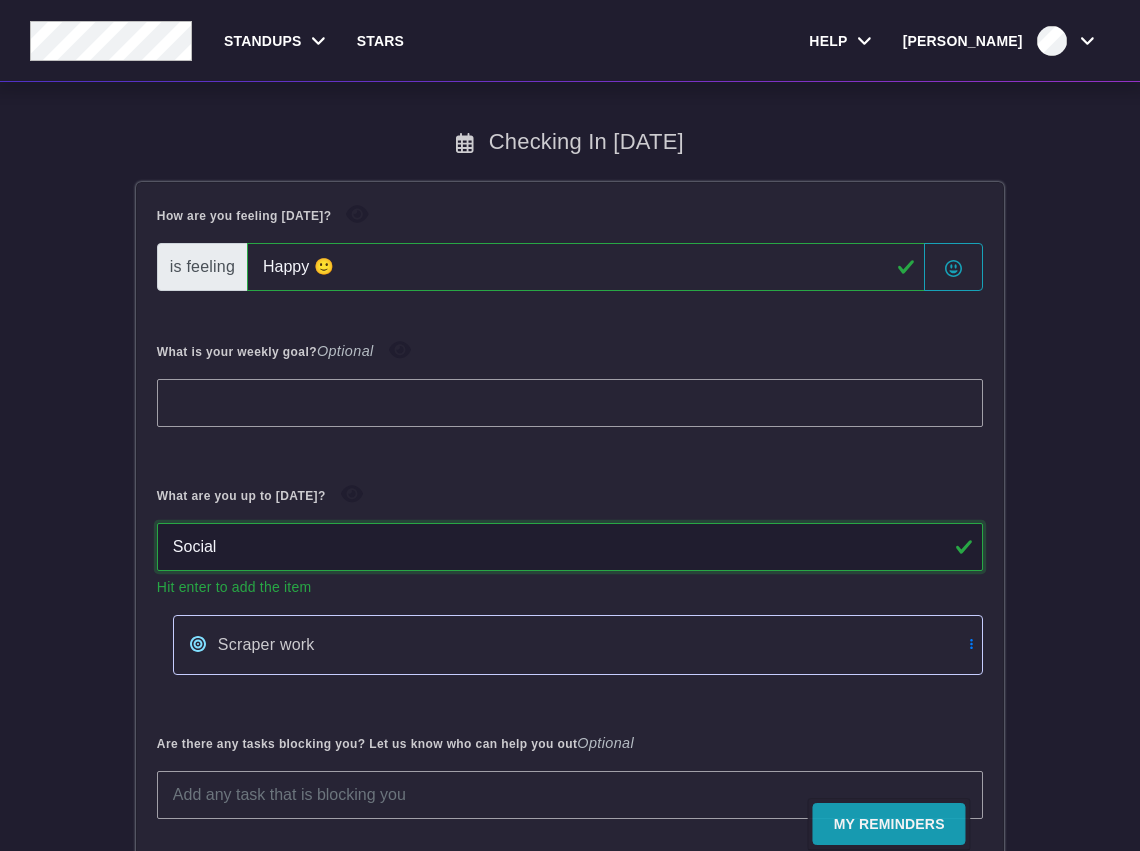 type on "Social" 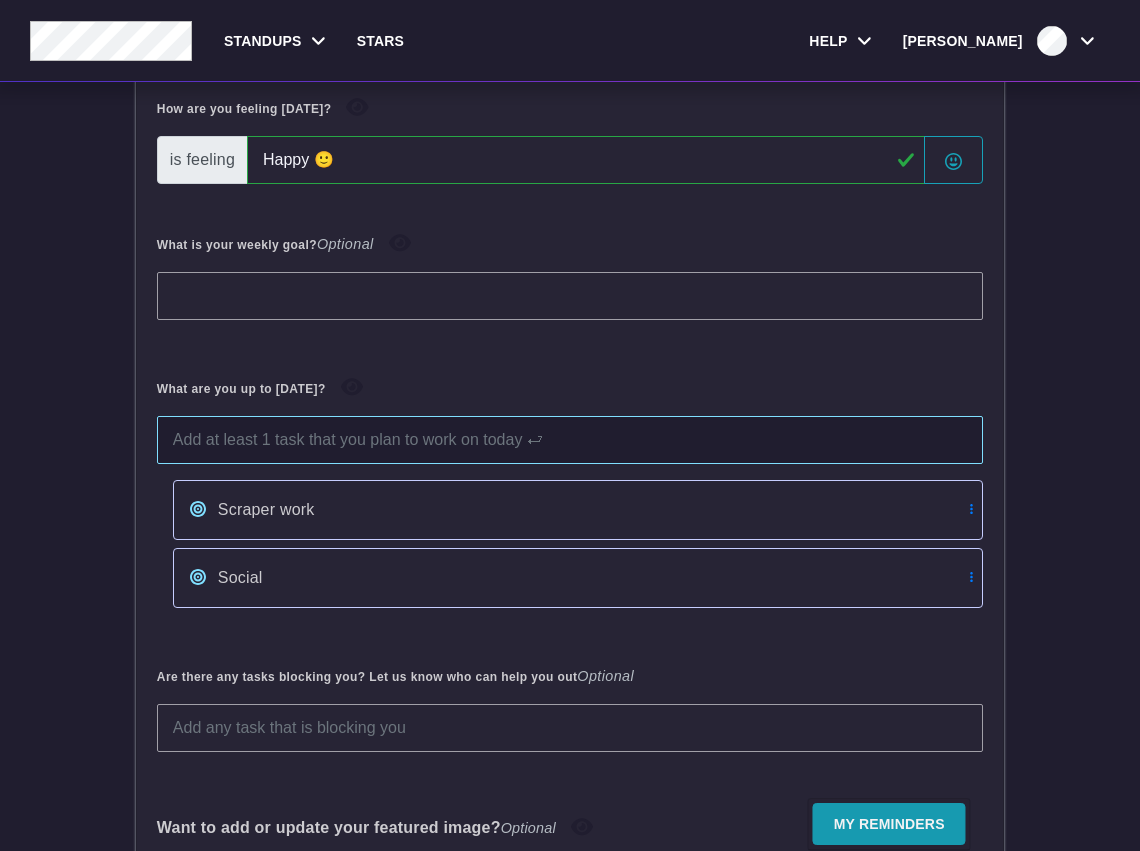 scroll, scrollTop: 270, scrollLeft: 0, axis: vertical 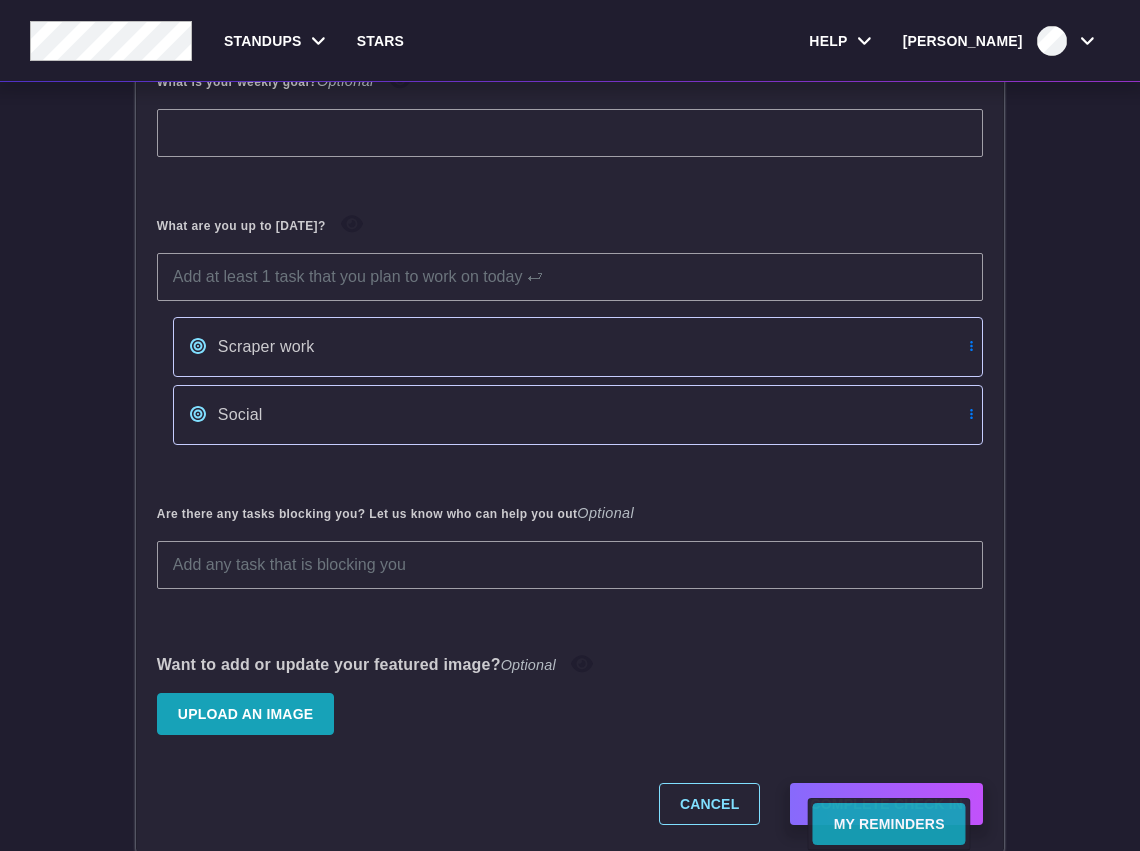 click on "Complete Check In" at bounding box center (886, 804) 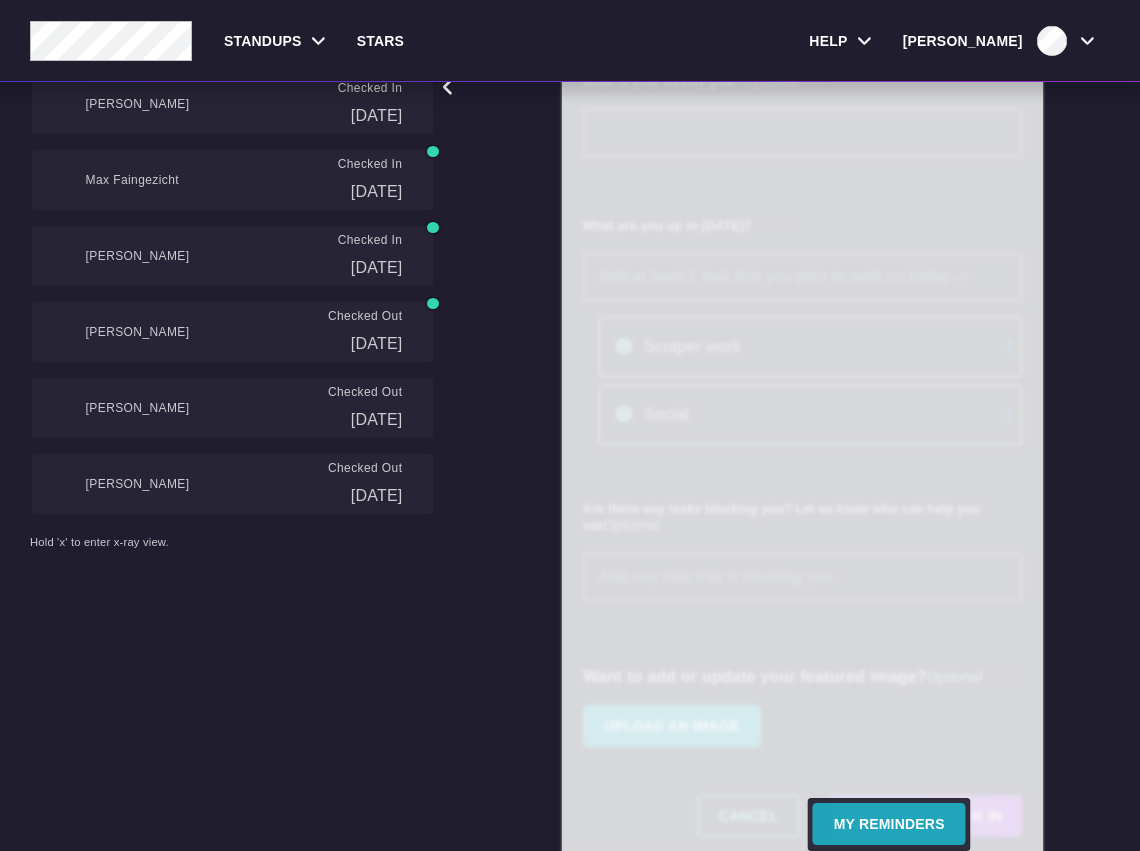 scroll, scrollTop: 0, scrollLeft: 0, axis: both 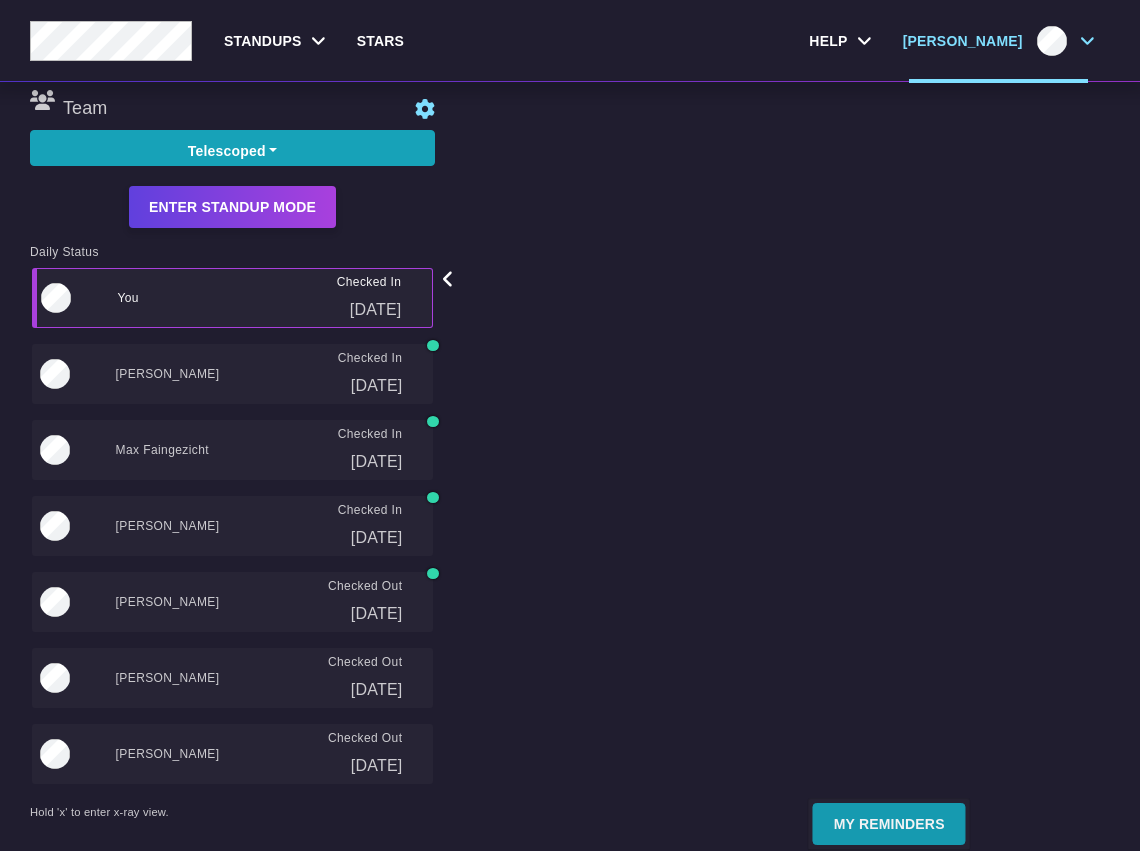 click 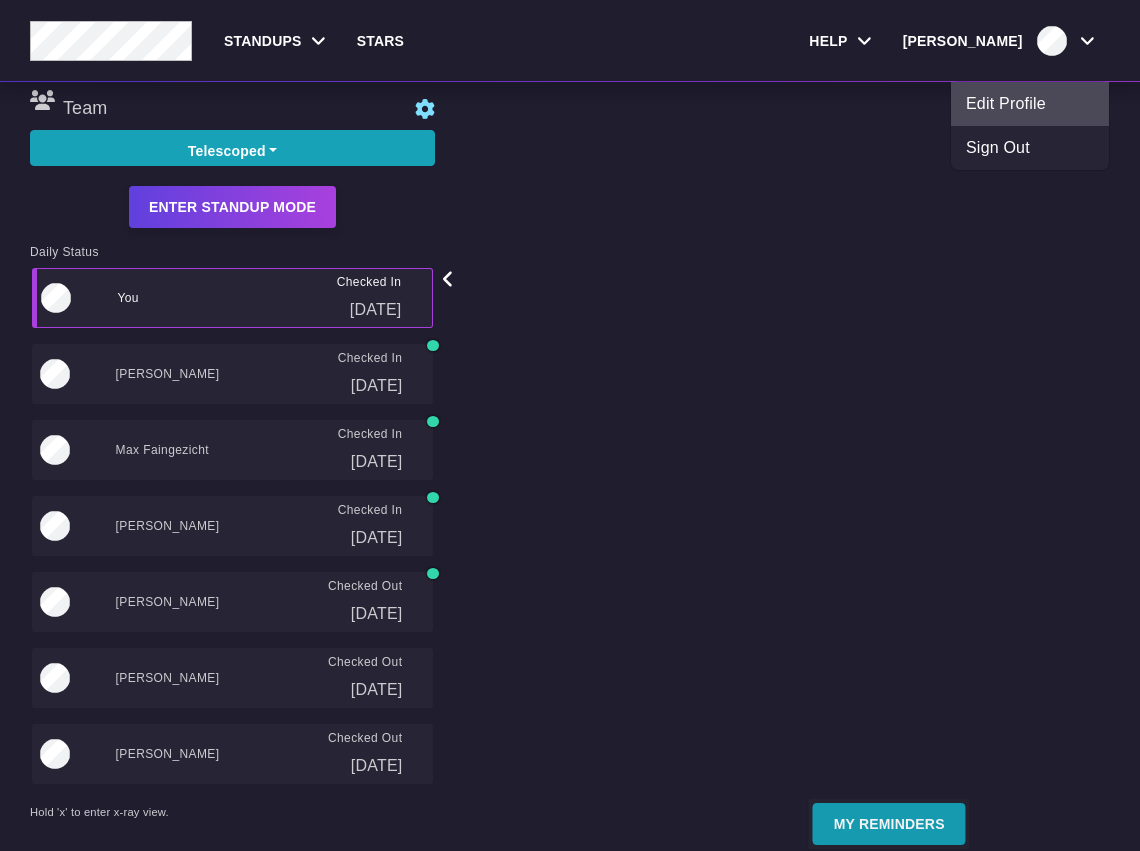 click on "Edit Profile" at bounding box center (1030, 104) 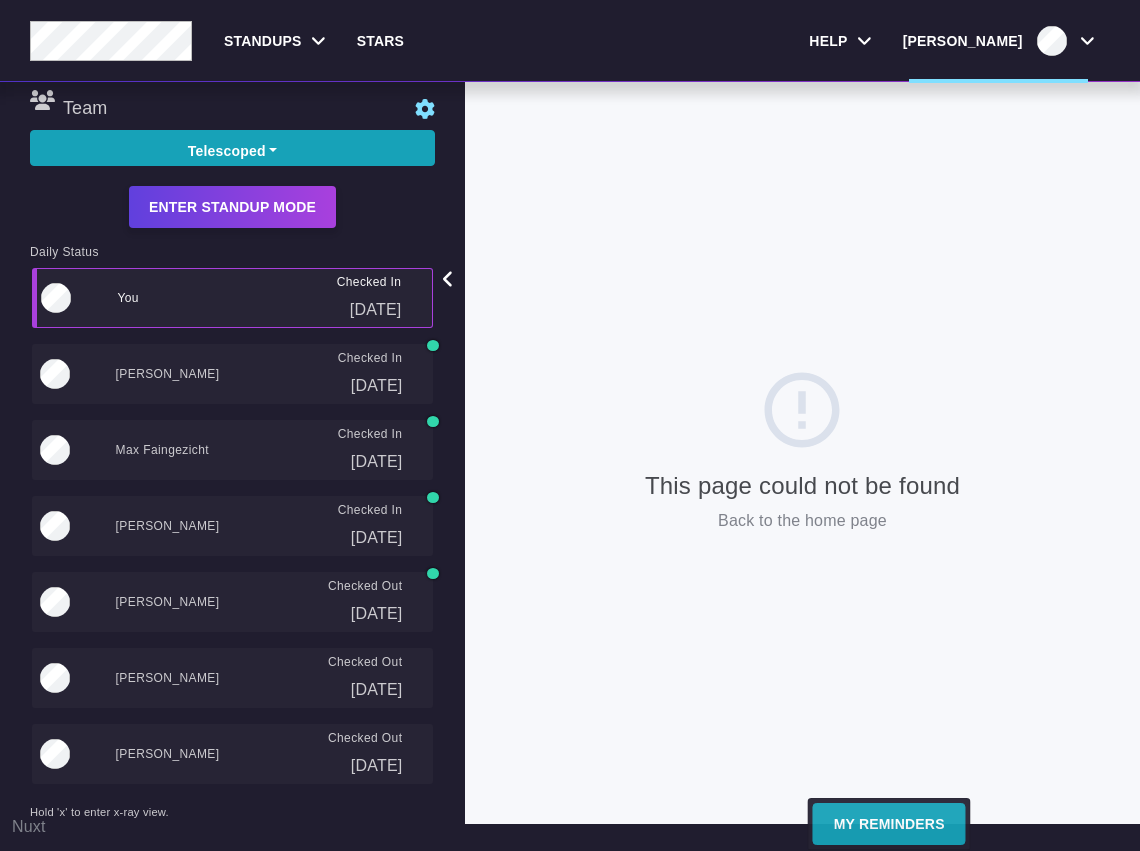 click on "[PERSON_NAME]" at bounding box center (998, 41) 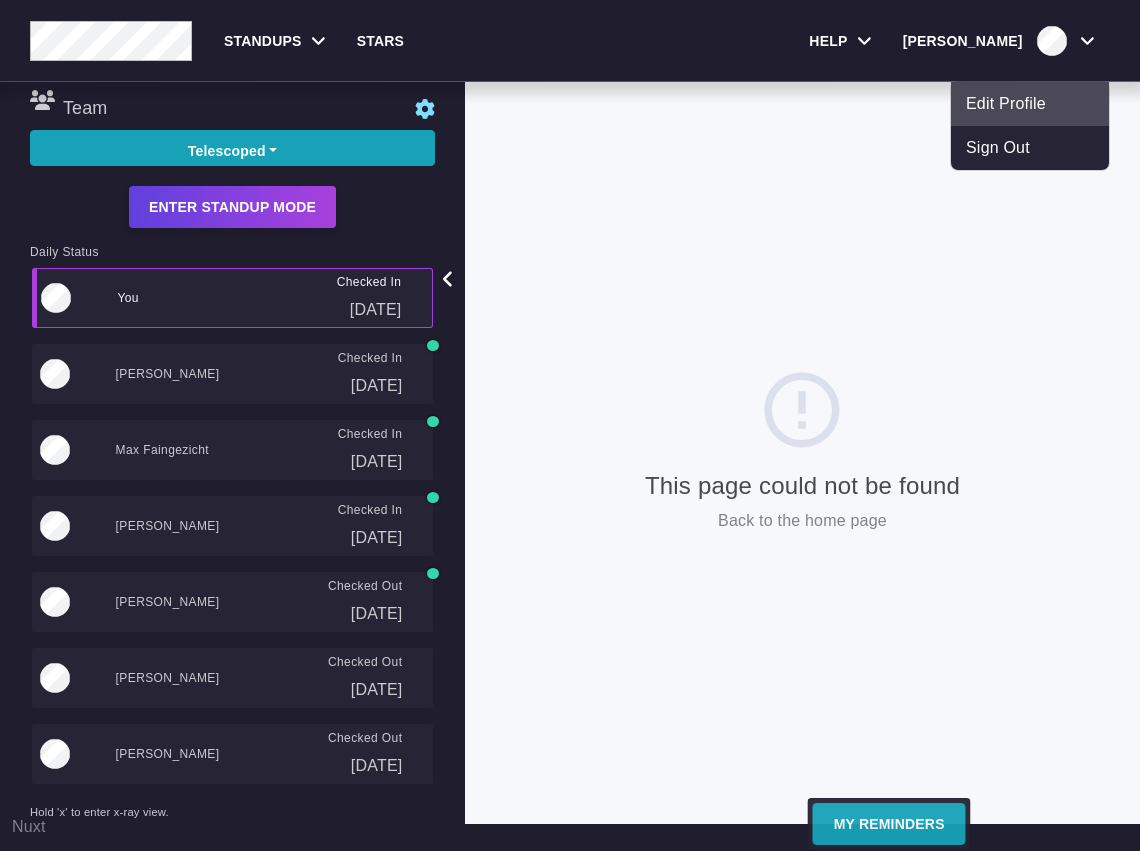click on "Edit Profile" at bounding box center (1030, 104) 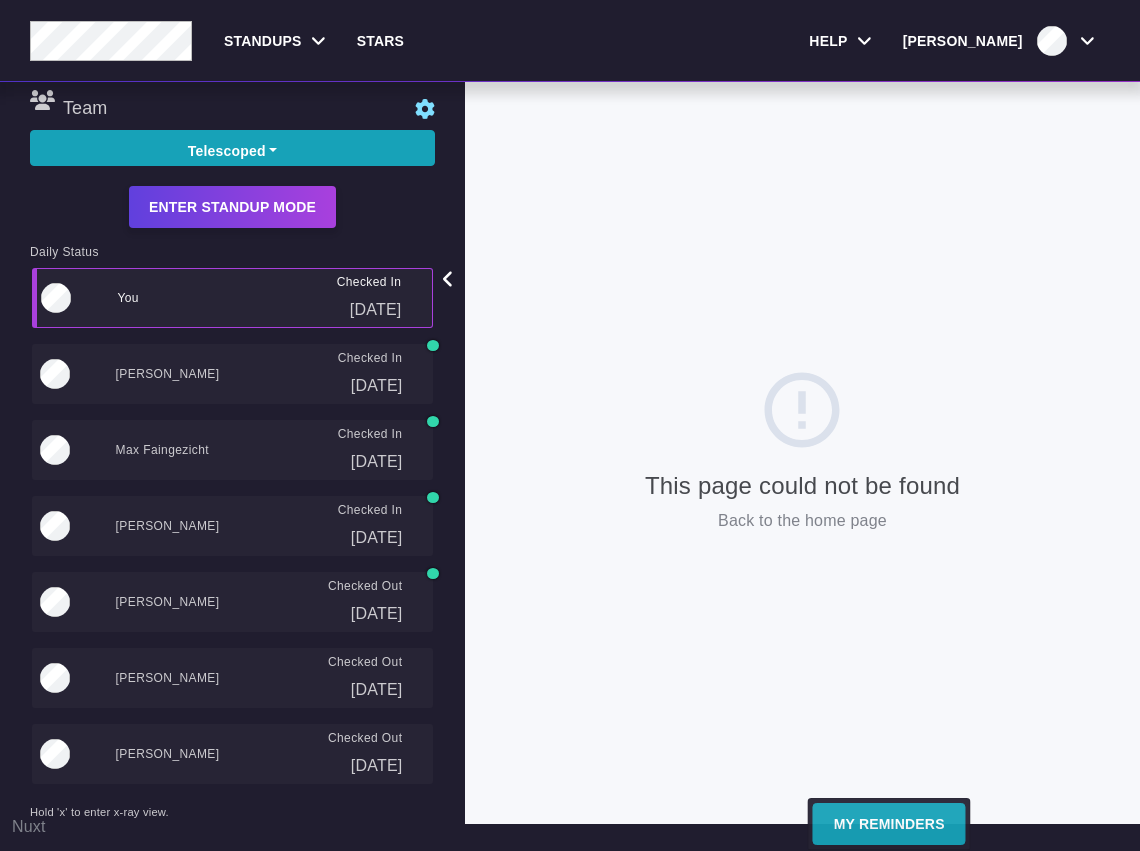 click on "Daily Status" at bounding box center [232, 256] 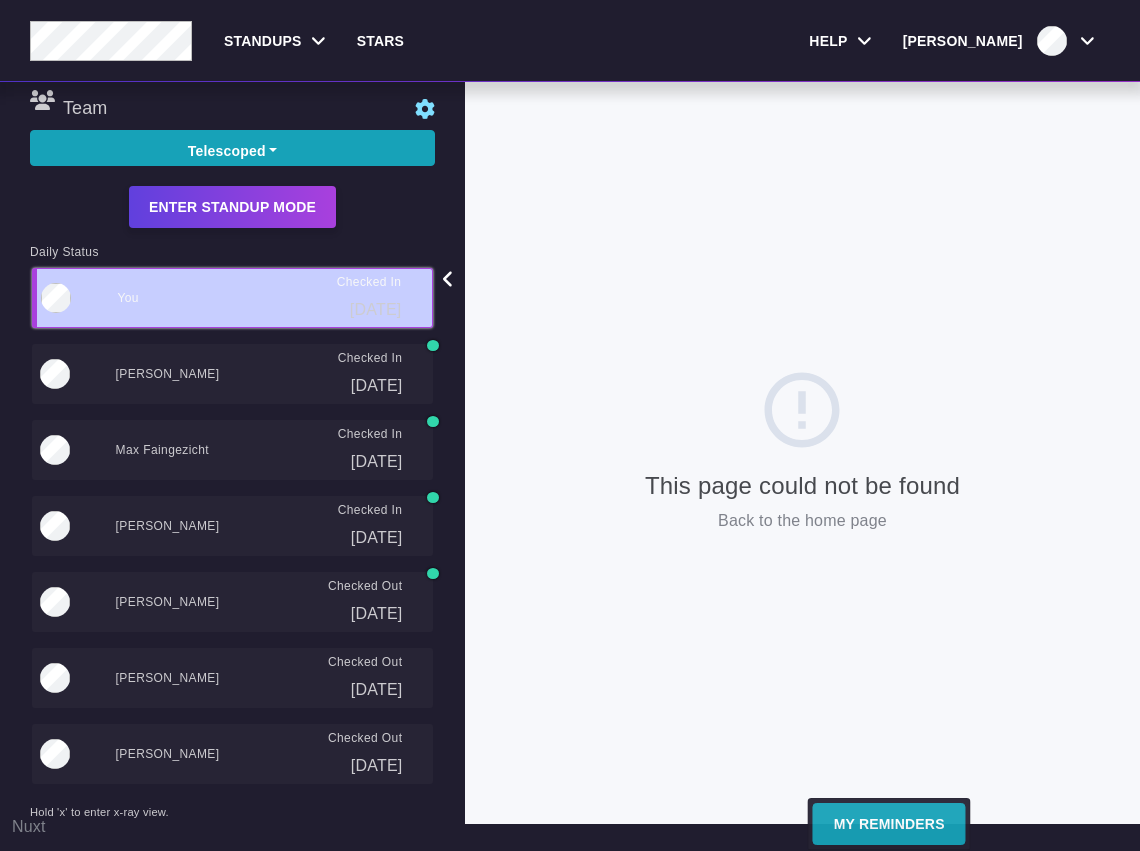 click on "You
Checked In
[DATE]" at bounding box center (233, 298) 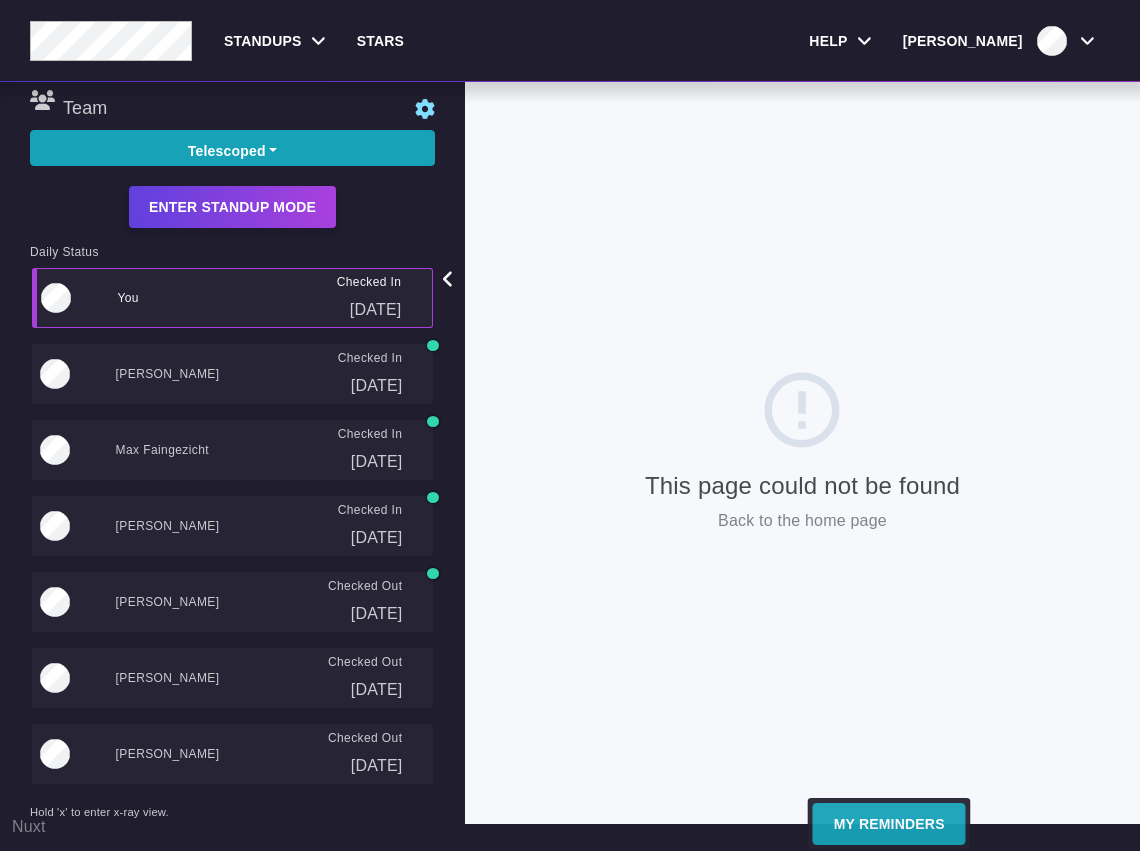 click on "This page could not be found   Back to the home page   Nuxt" at bounding box center [802, 453] 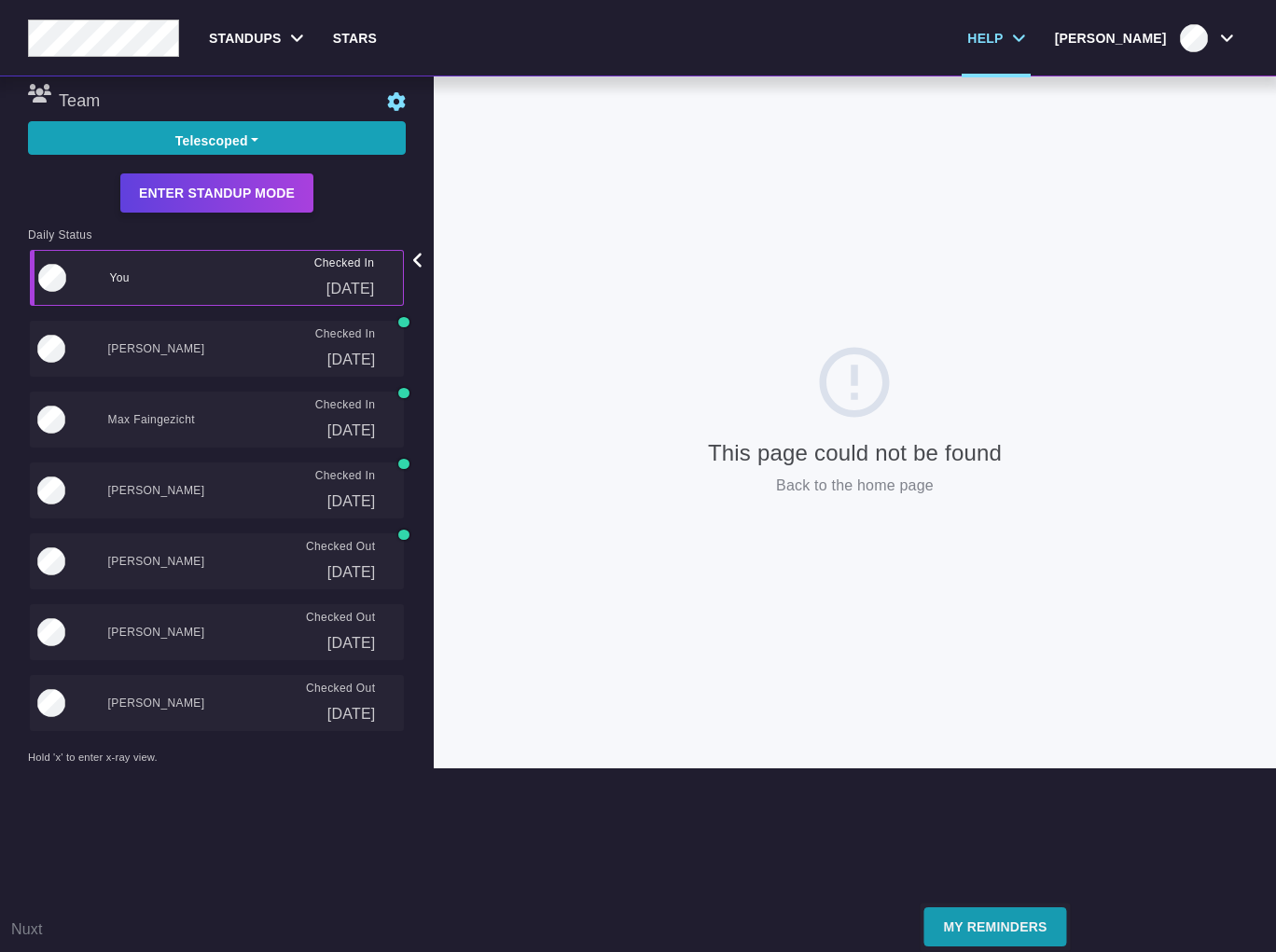 click on "Help" at bounding box center (995, 38) 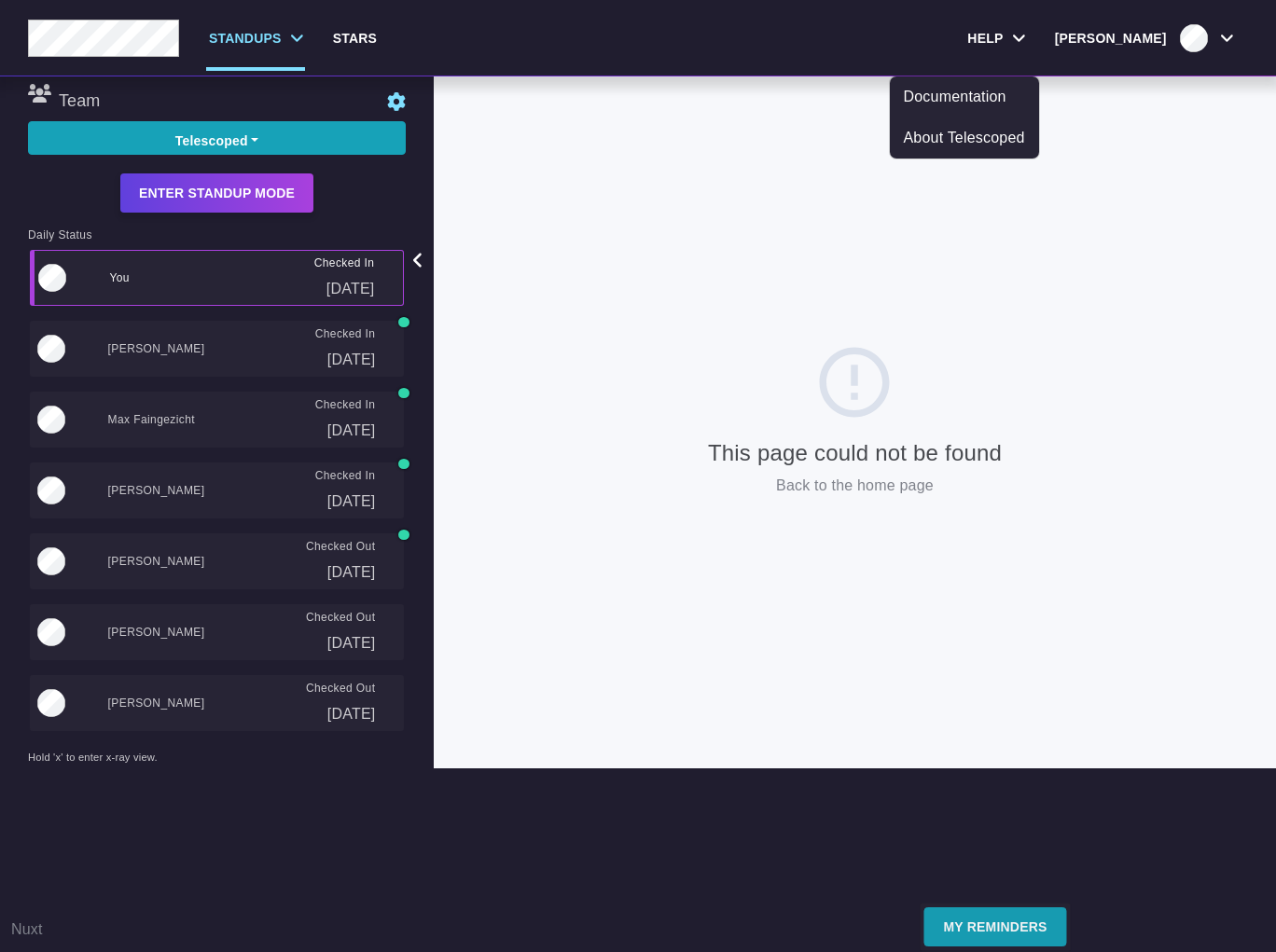 click on "Standups" at bounding box center [245, 38] 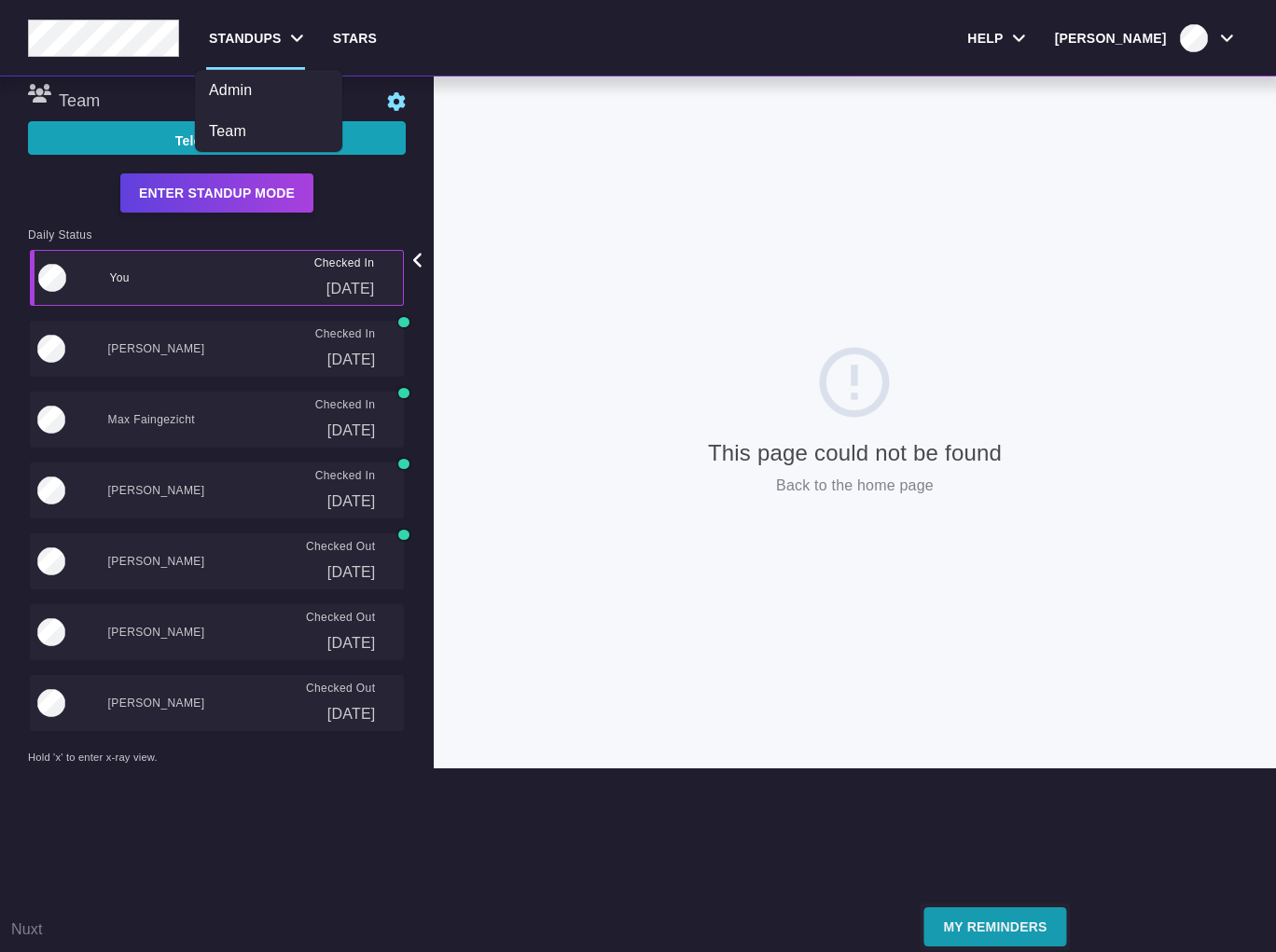 click on "Standups" at bounding box center [256, 38] 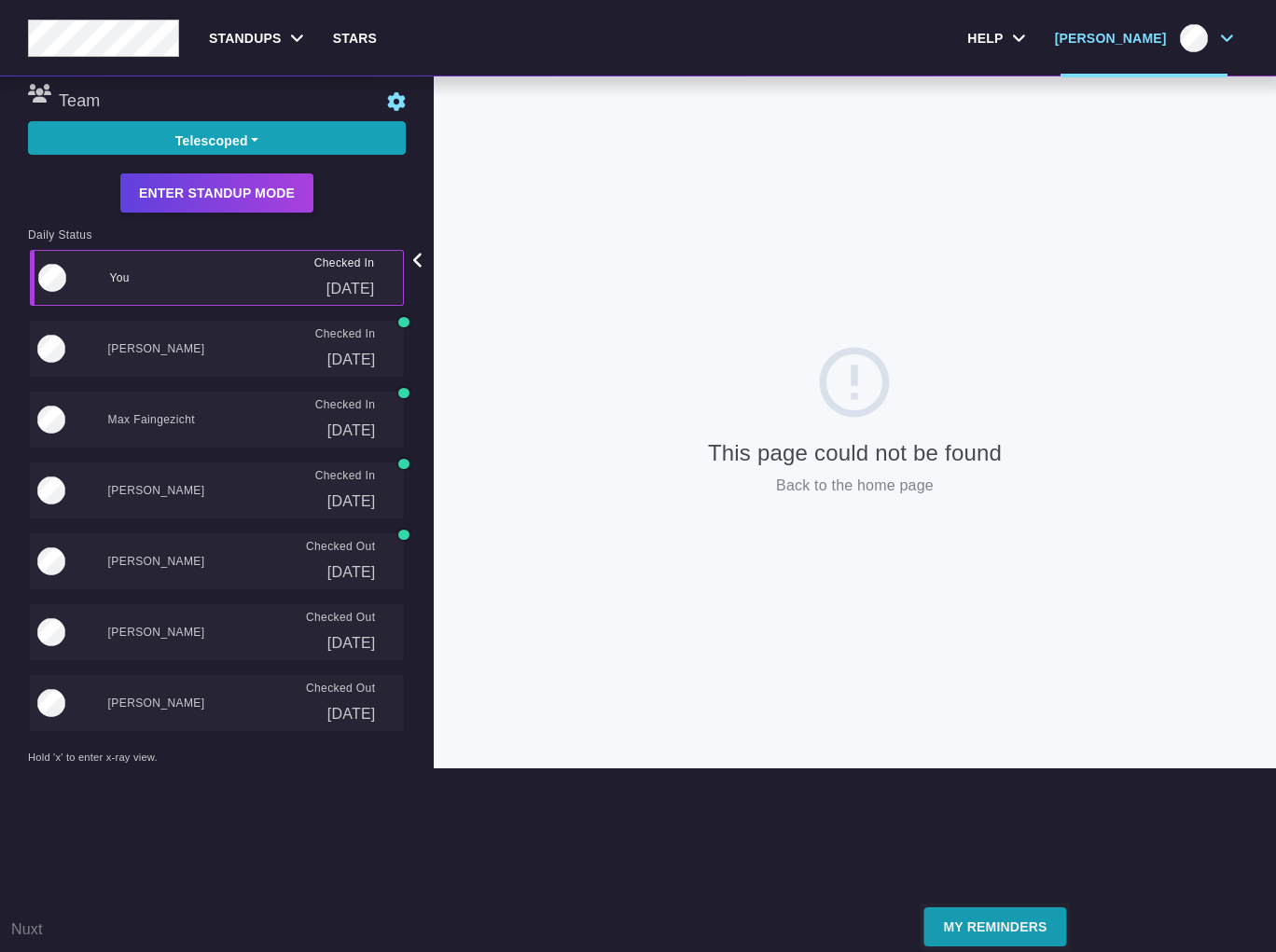 click on "[PERSON_NAME]" at bounding box center (1144, 38) 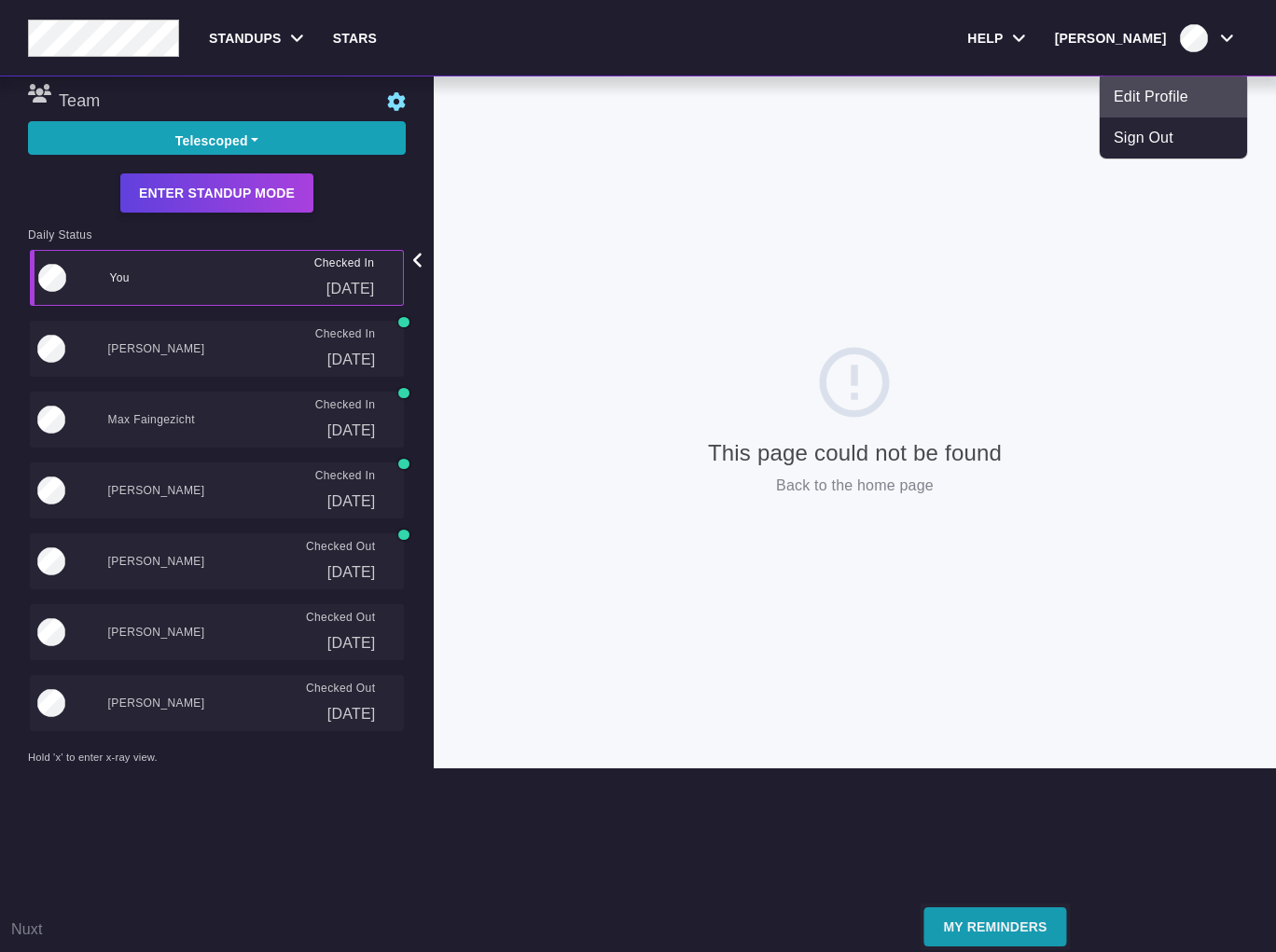 click on "Edit Profile" at bounding box center (1173, 97) 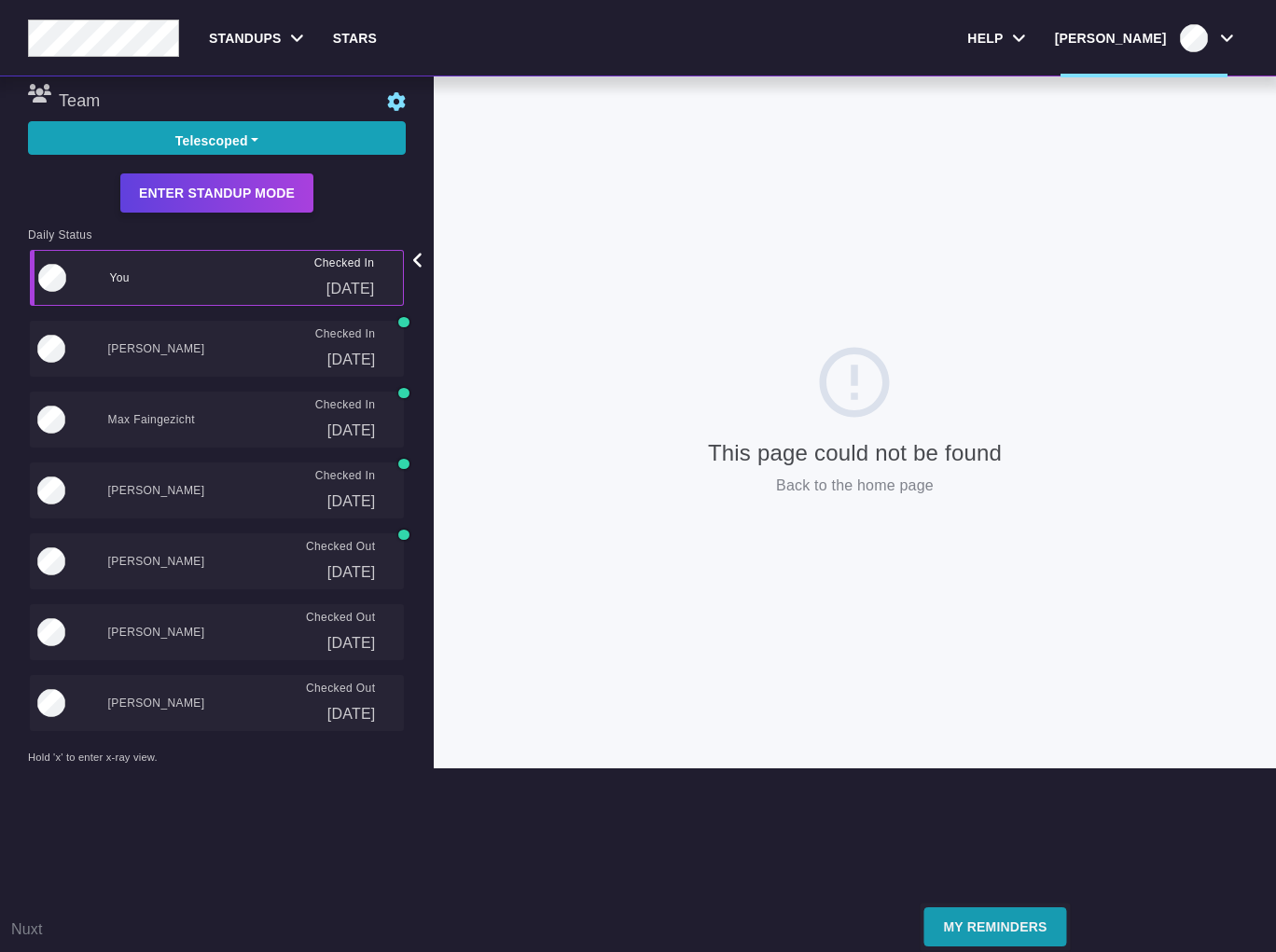 click on "[PERSON_NAME]" at bounding box center (1144, 38) 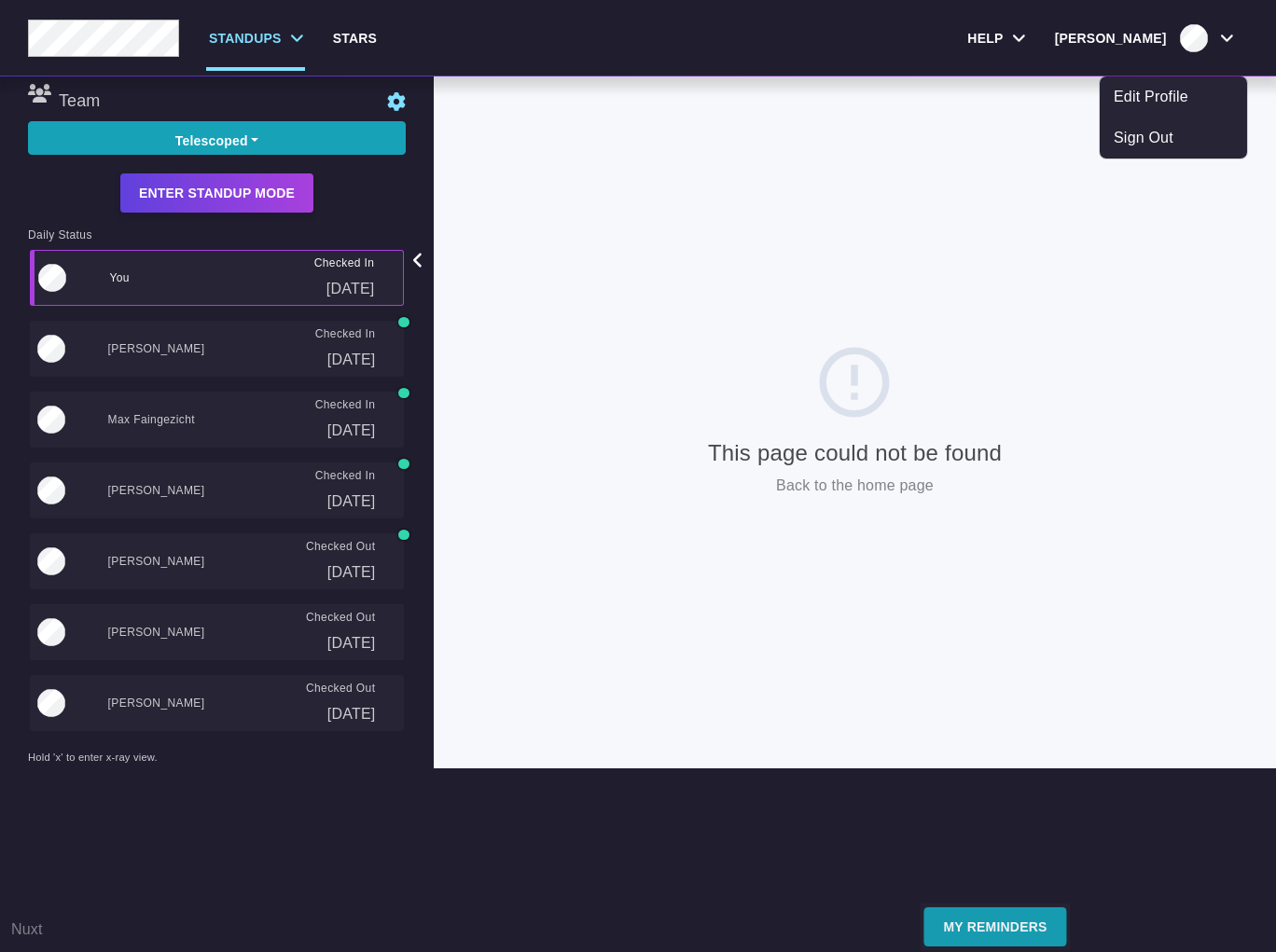 click on "Standups" at bounding box center [245, 38] 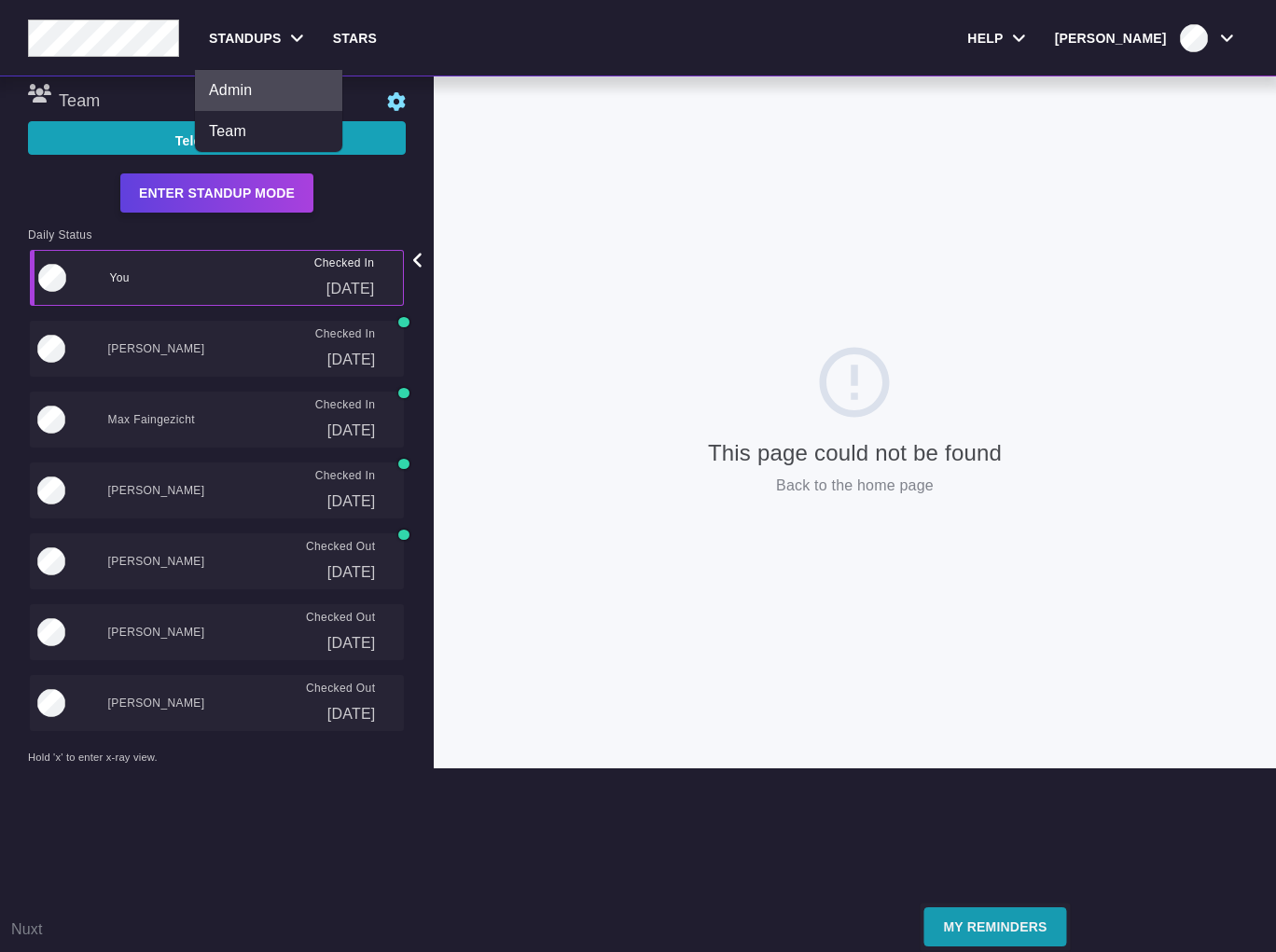 click on "Admin" at bounding box center (269, 90) 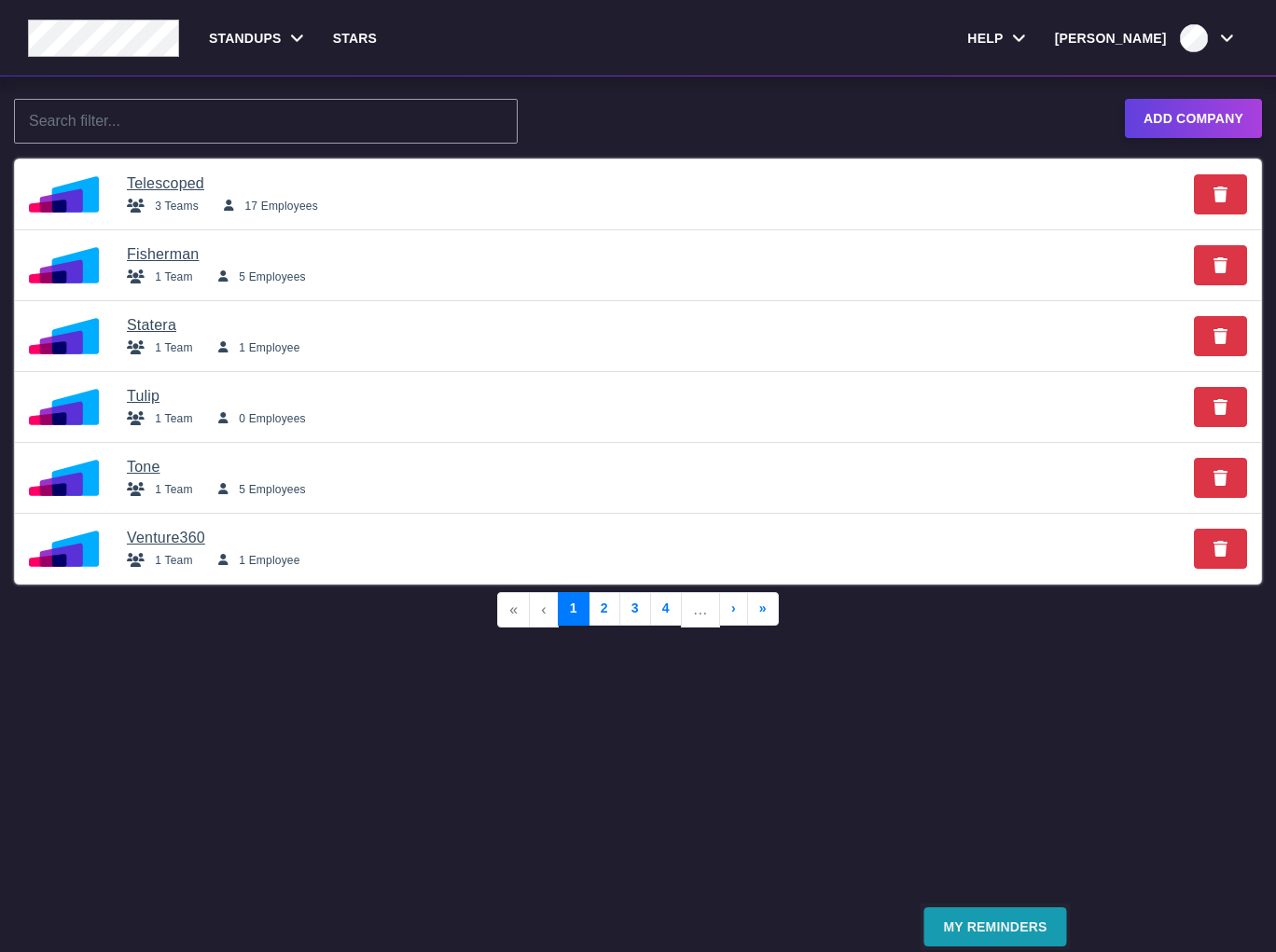 click on "Telescoped" at bounding box center (165, 183) 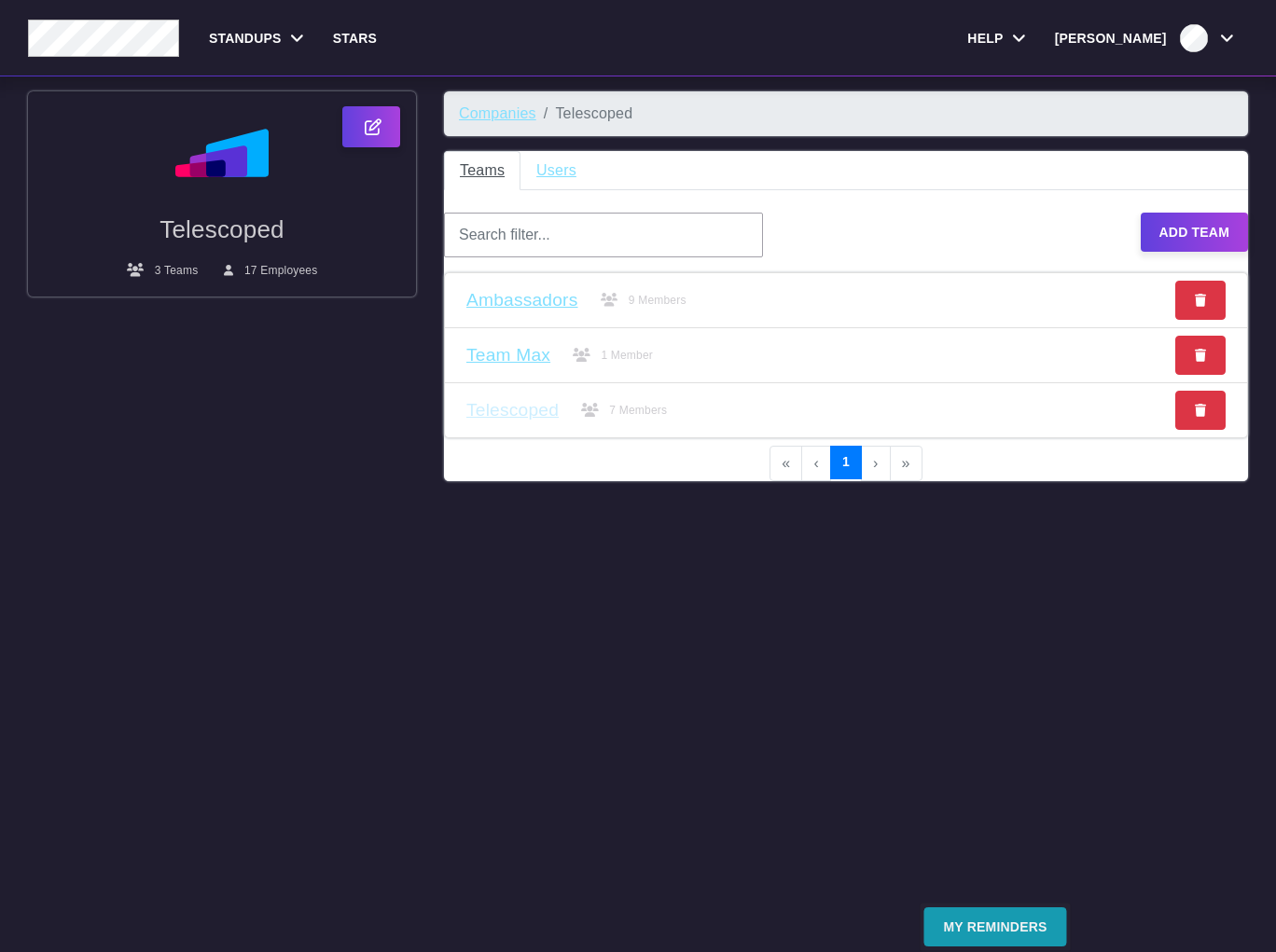 click on "Telescoped" at bounding box center [512, 410] 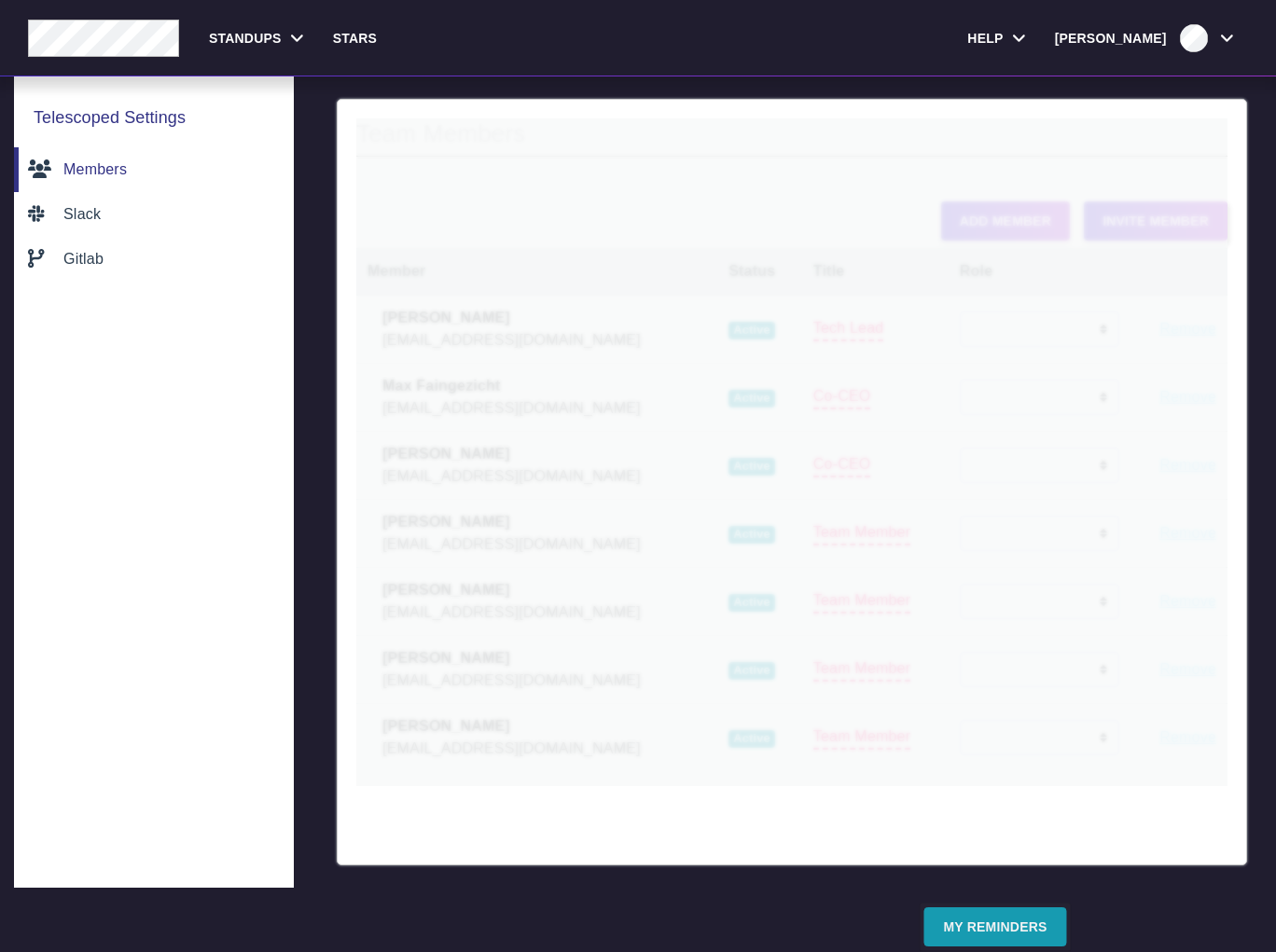 select on "5dec289a-0033-4e02-b81f-b5ddf56f755e" 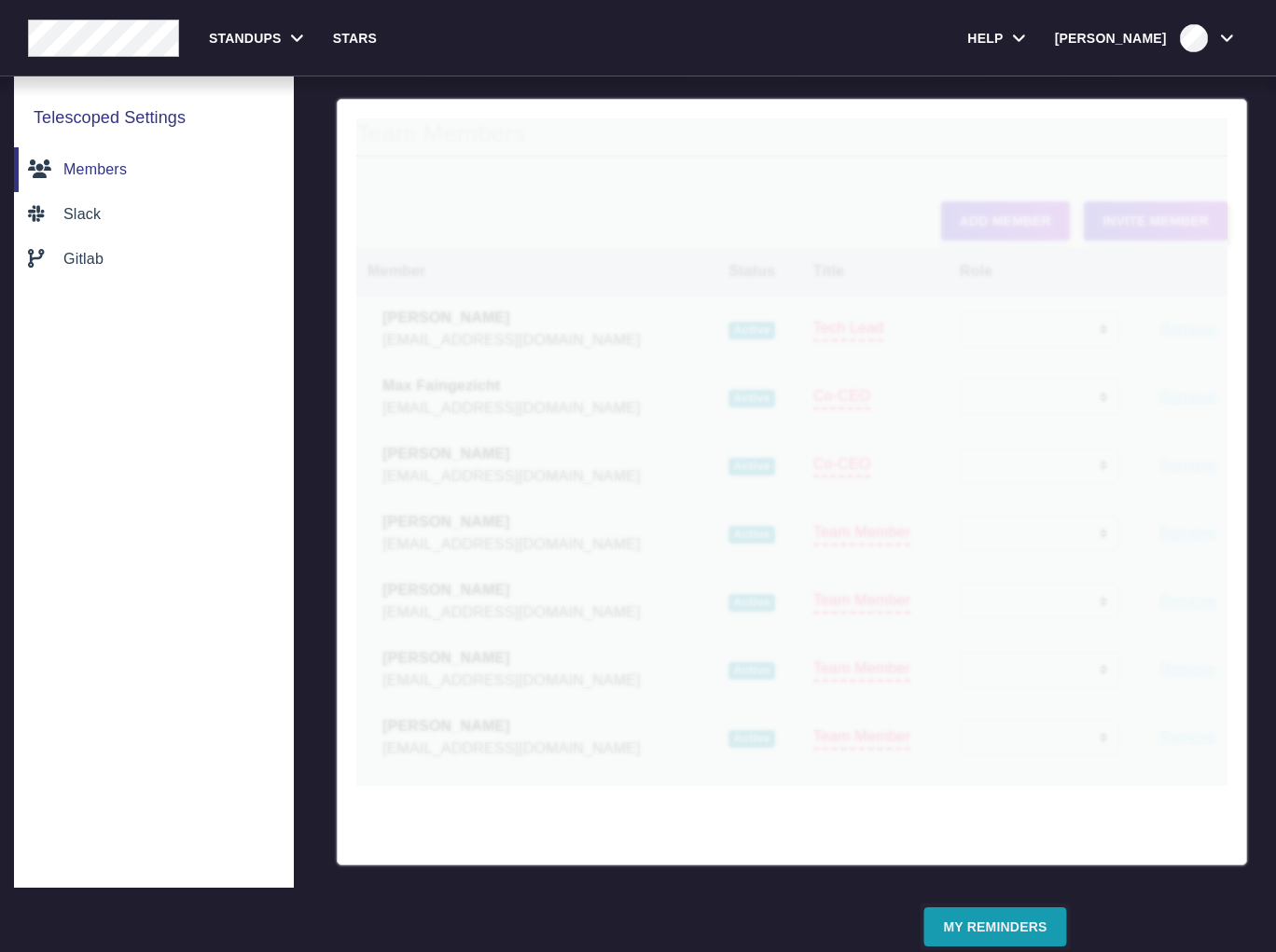 select on "6102617d-dc0a-4361-9d56-406d913c69e5" 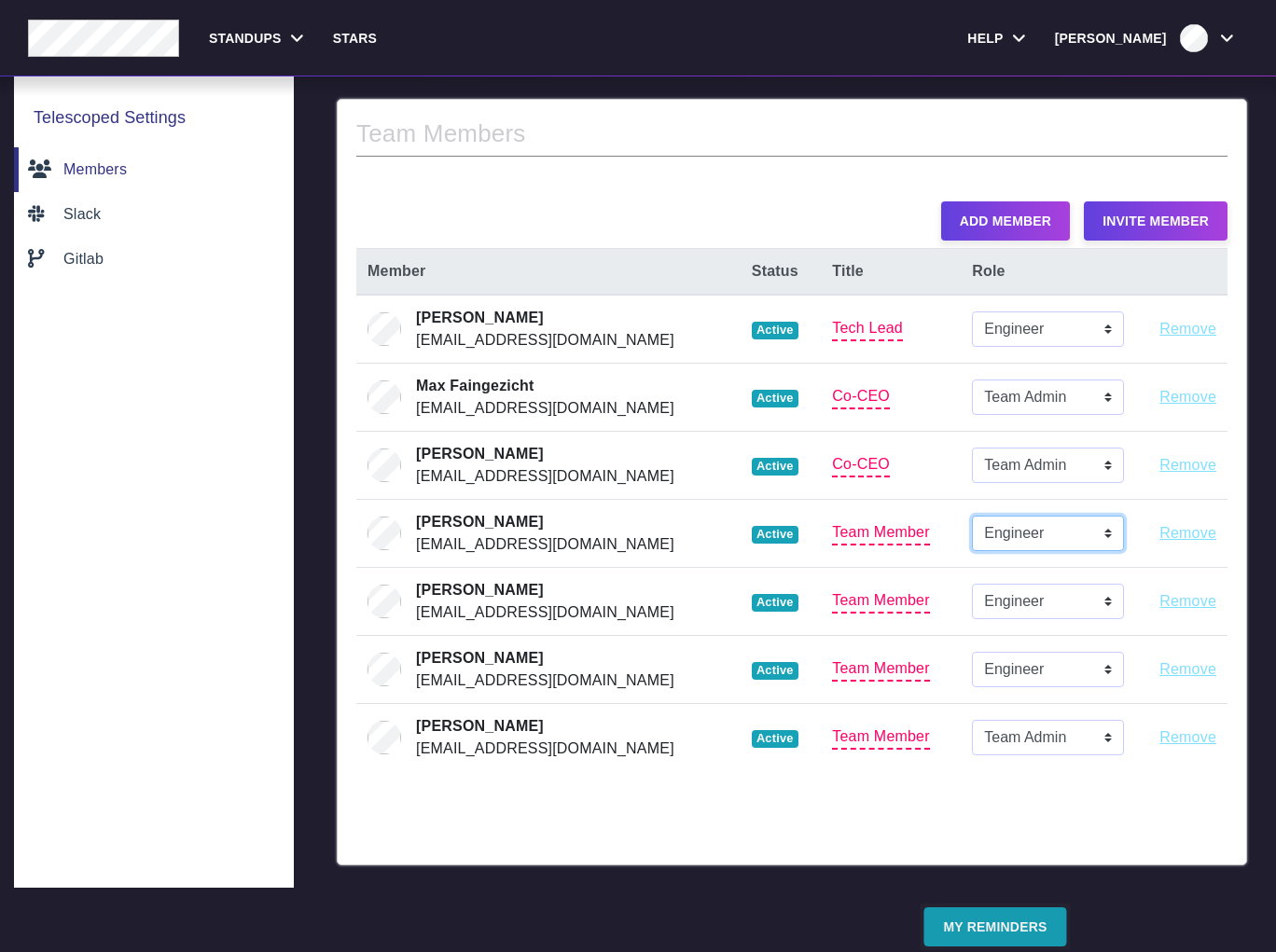click on "Engineer Team Lead Team Admin" at bounding box center (1047, 533) 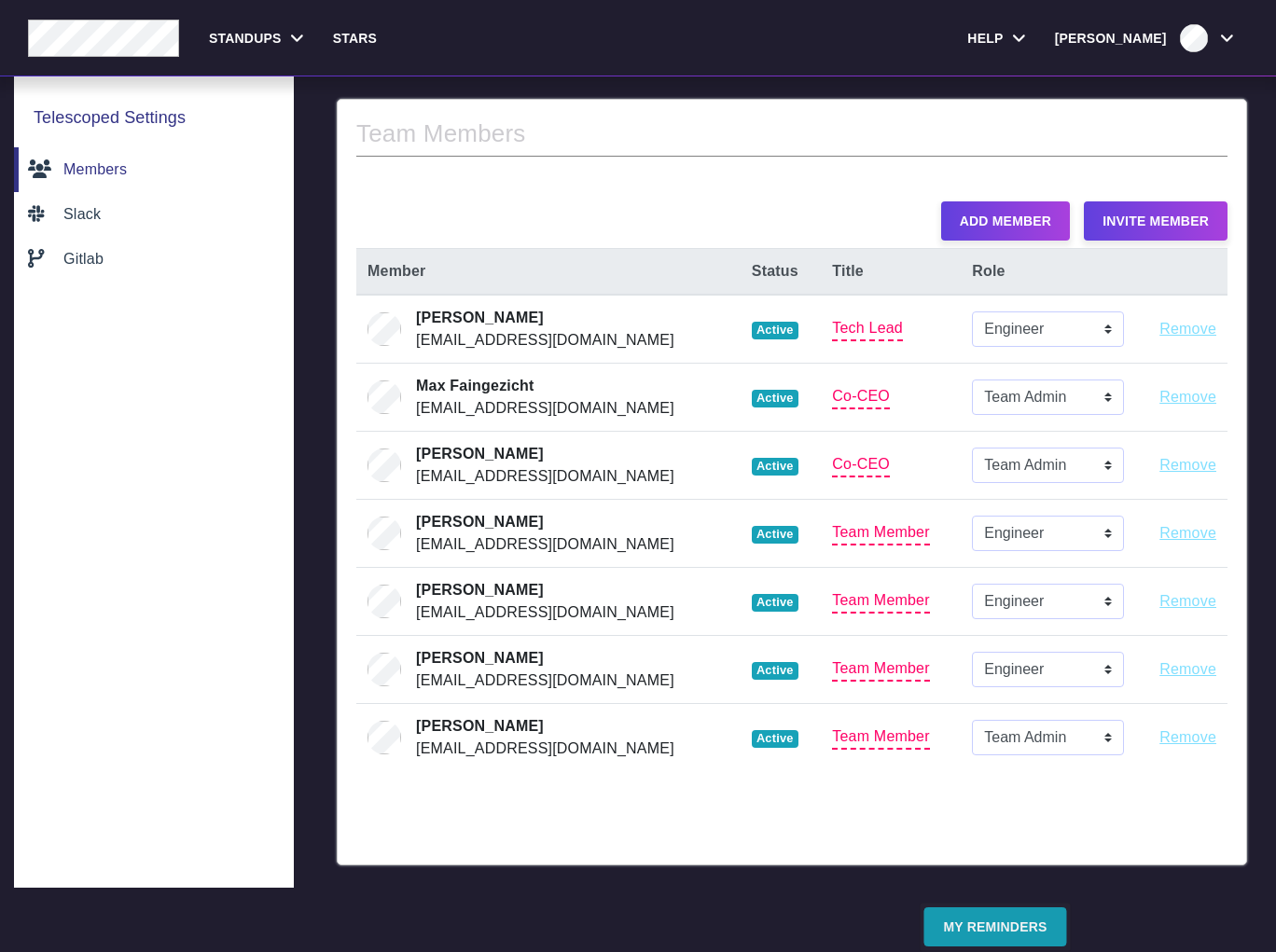 click on "Team Member" at bounding box center (881, 533) 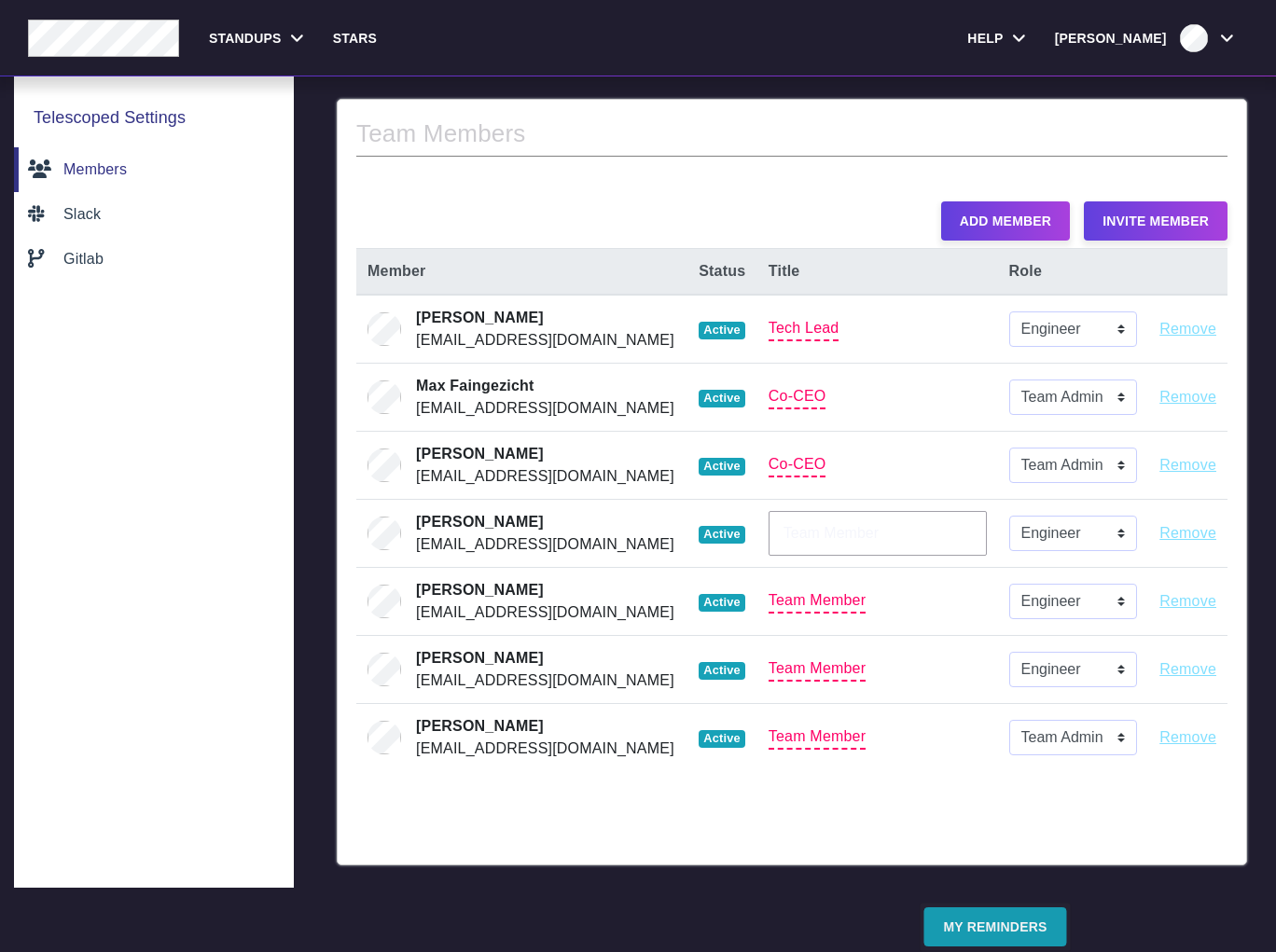 drag, startPoint x: 868, startPoint y: 537, endPoint x: 750, endPoint y: 533, distance: 118.06778 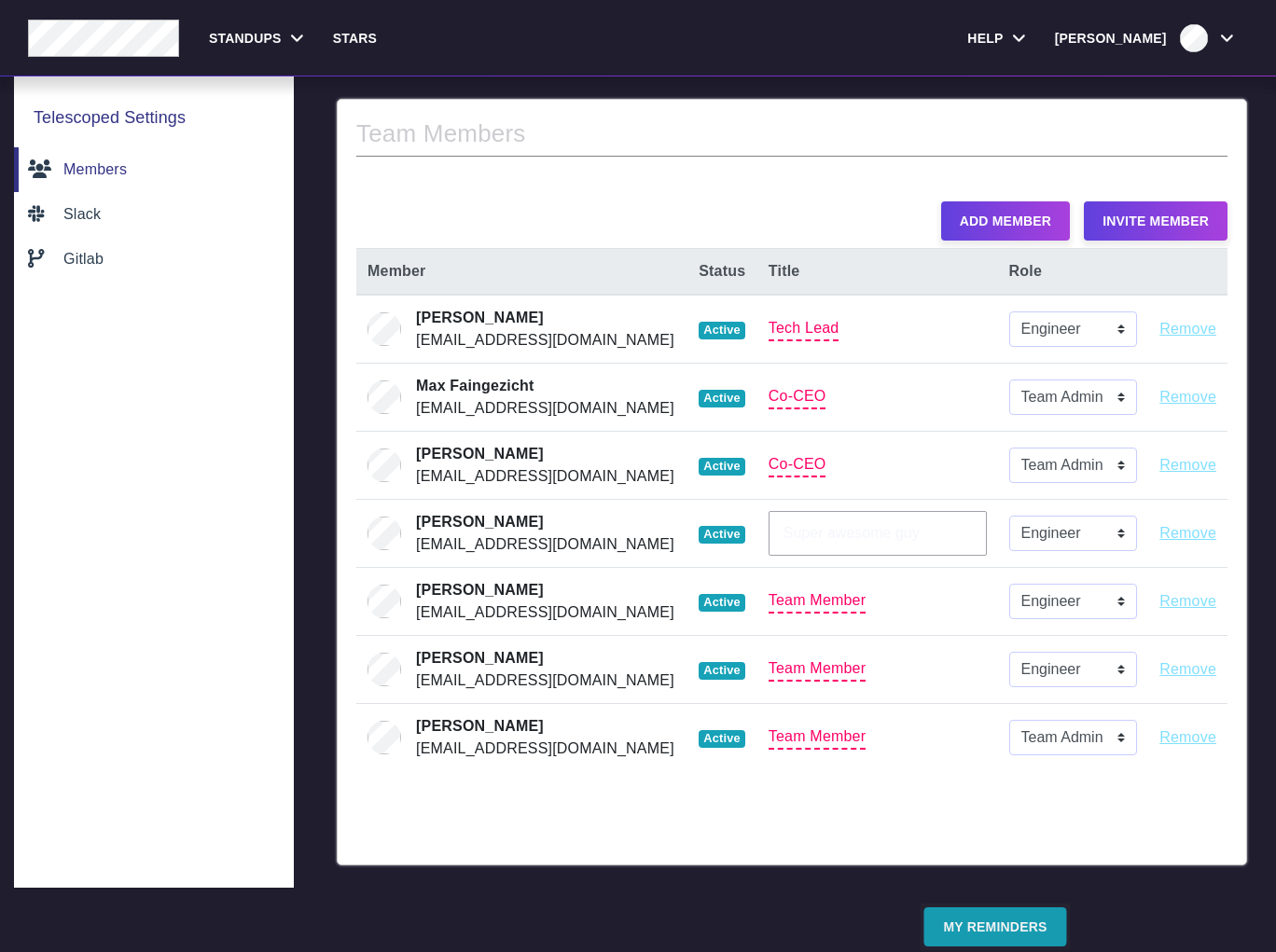 type on "Super awesome guy" 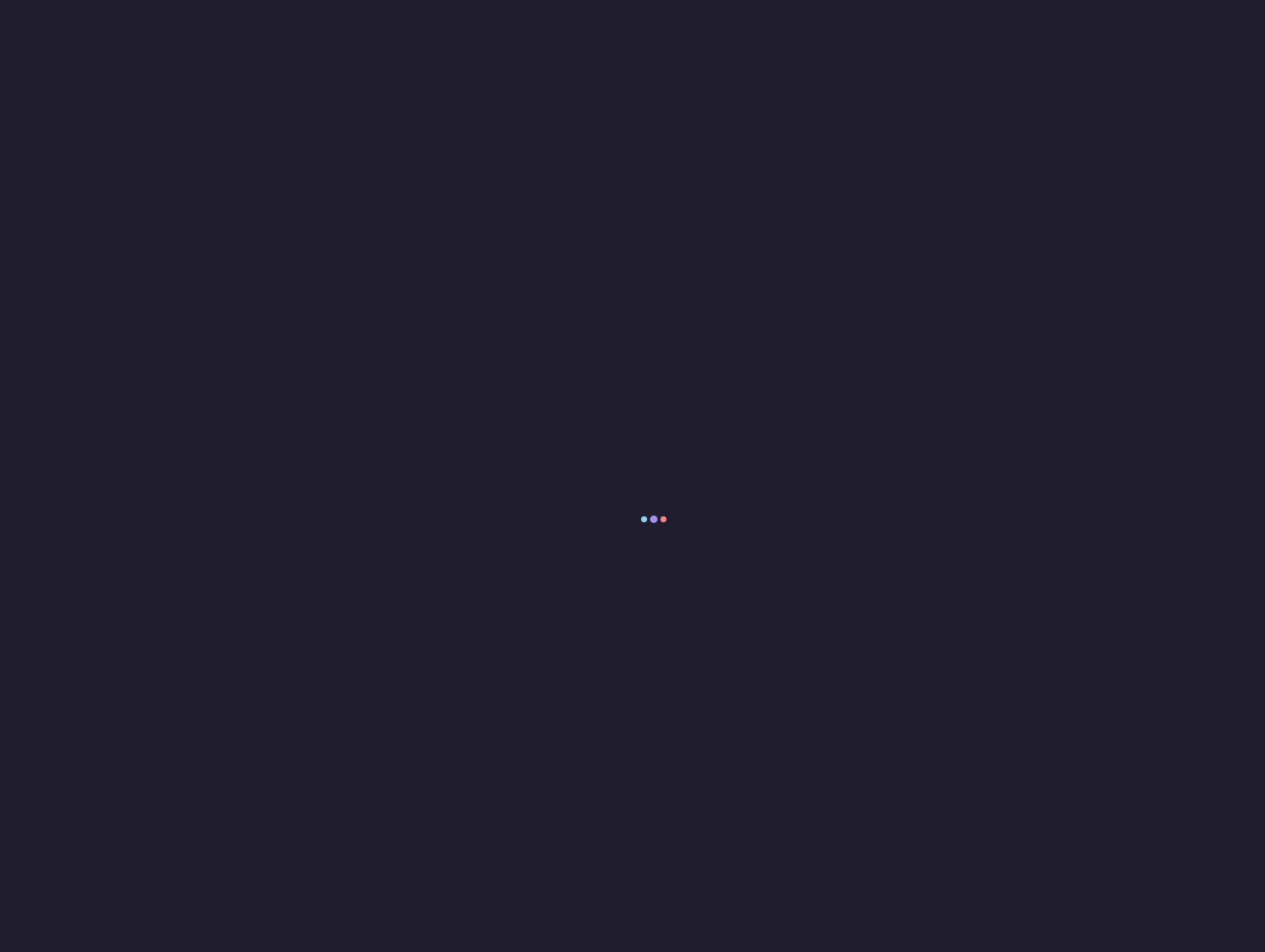 scroll, scrollTop: 0, scrollLeft: 0, axis: both 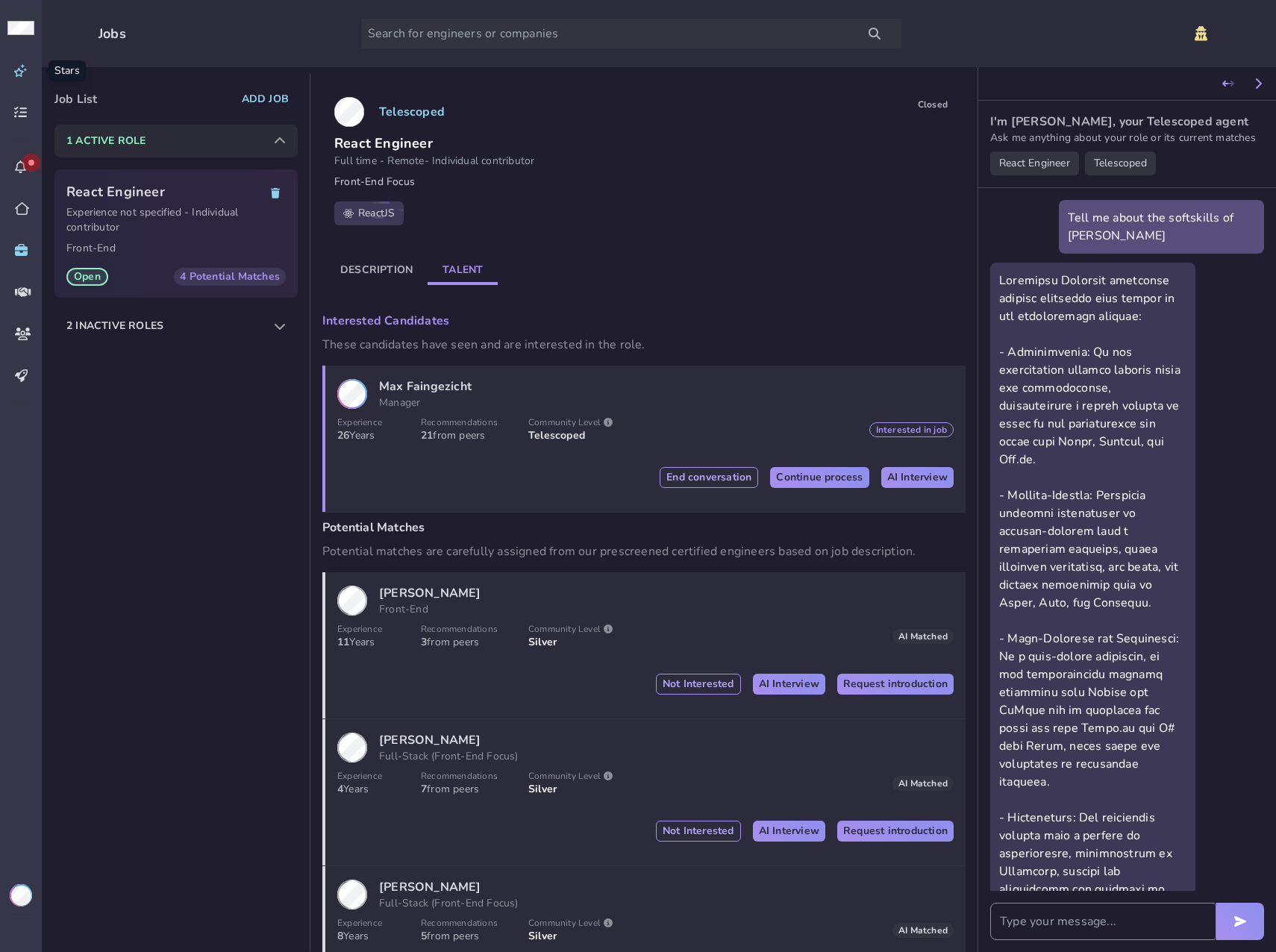 click at bounding box center [21, 71] 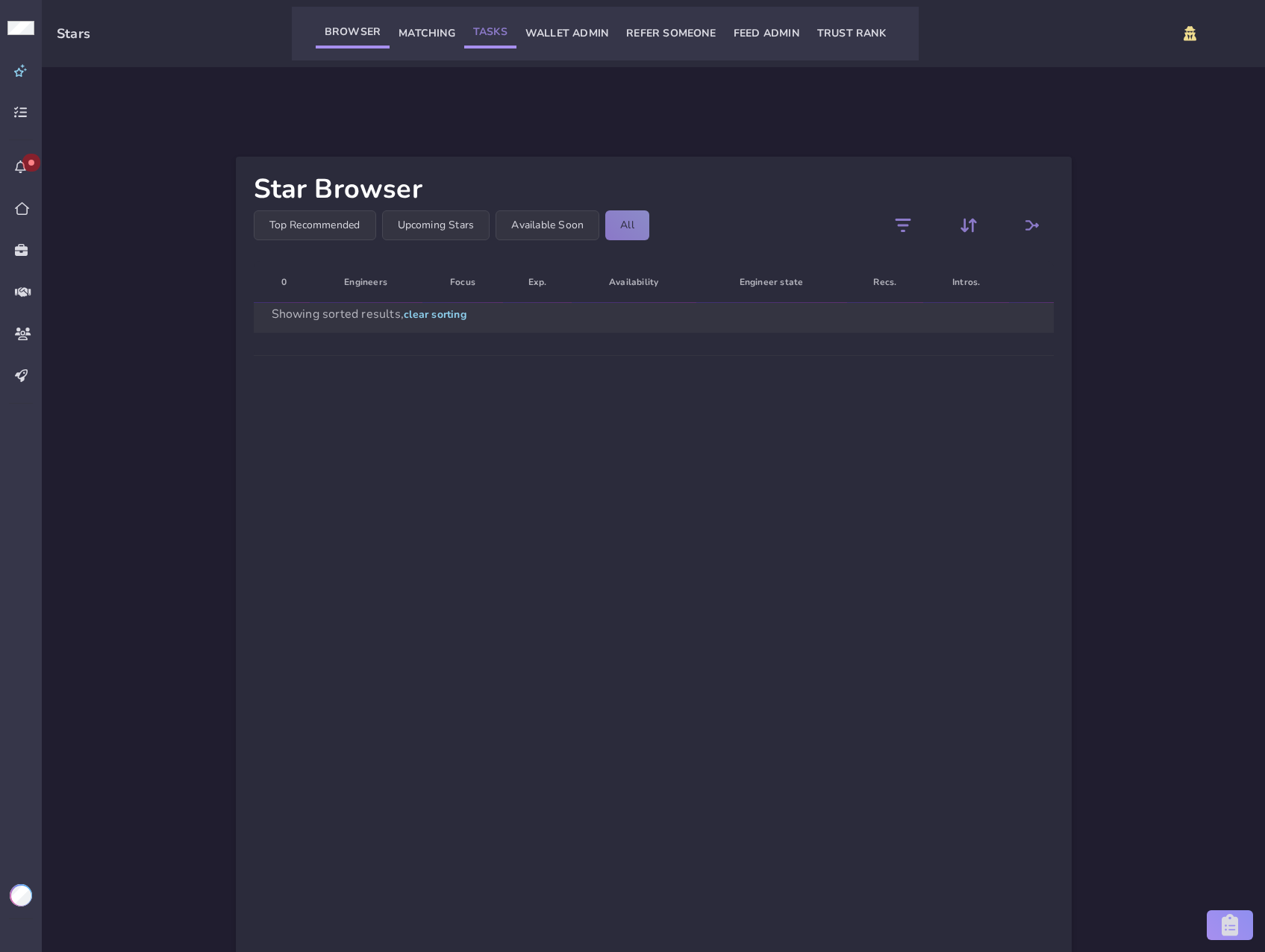 click on "Tasks" 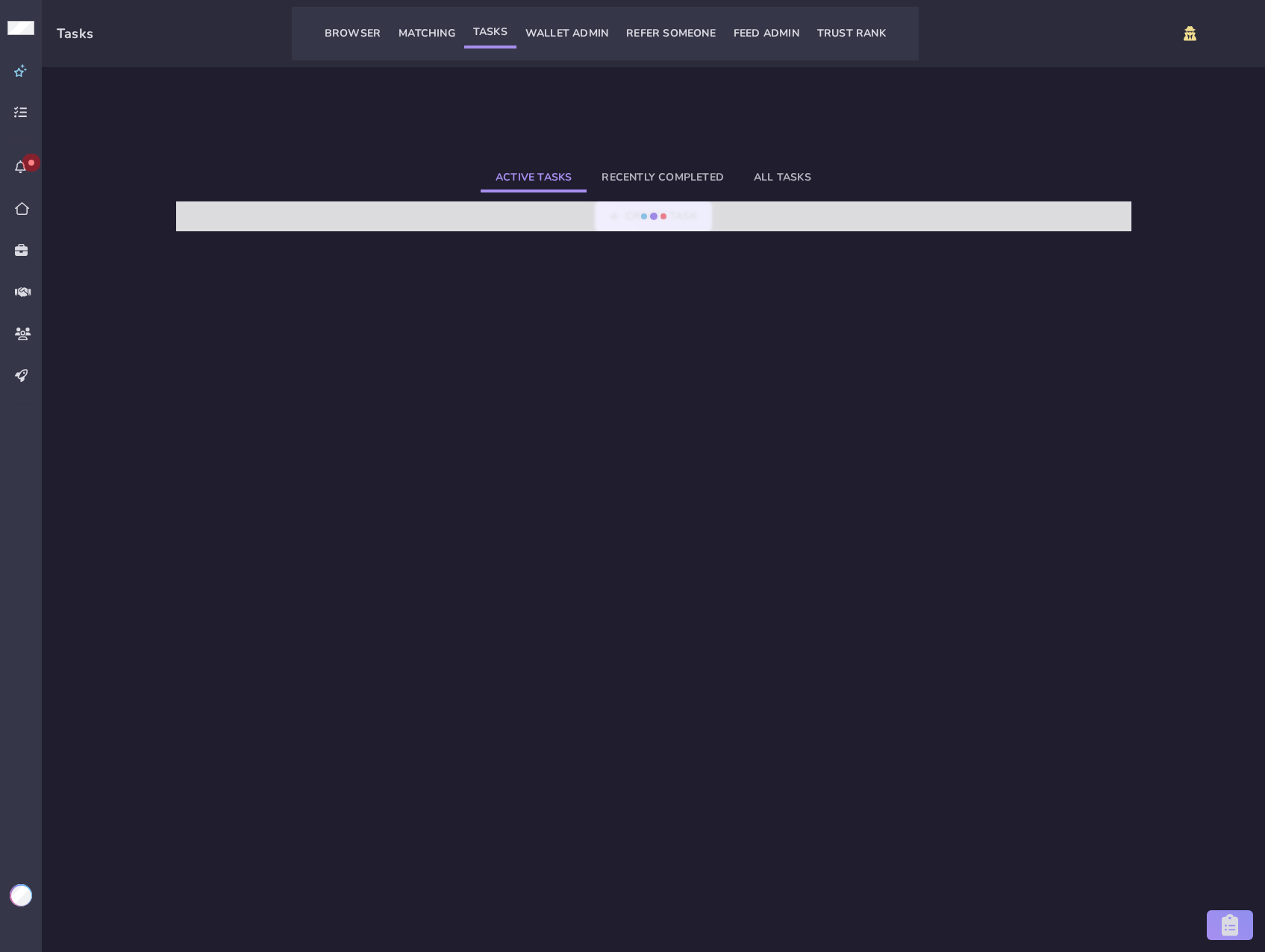 select 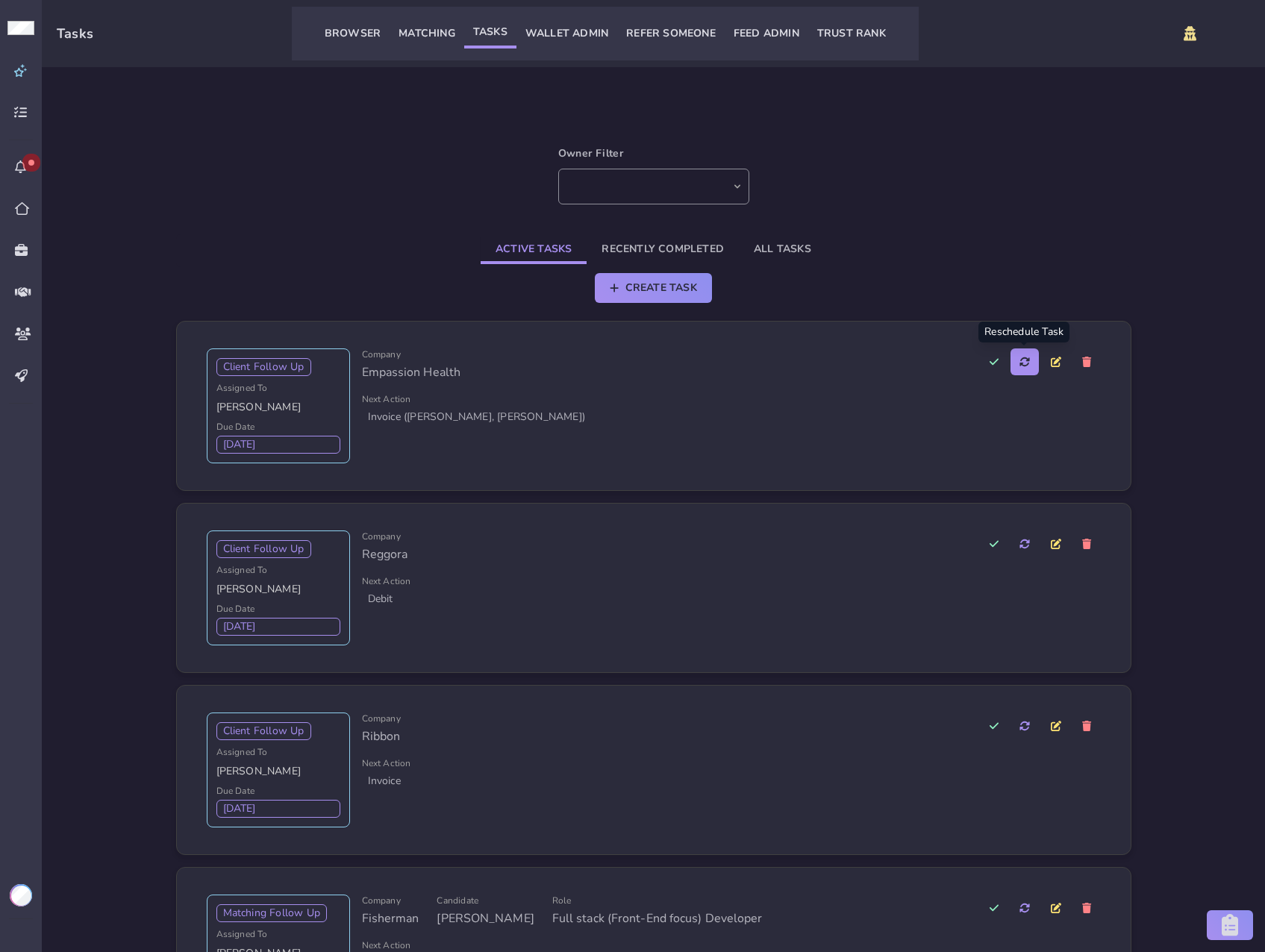 click at bounding box center (1025, 362) 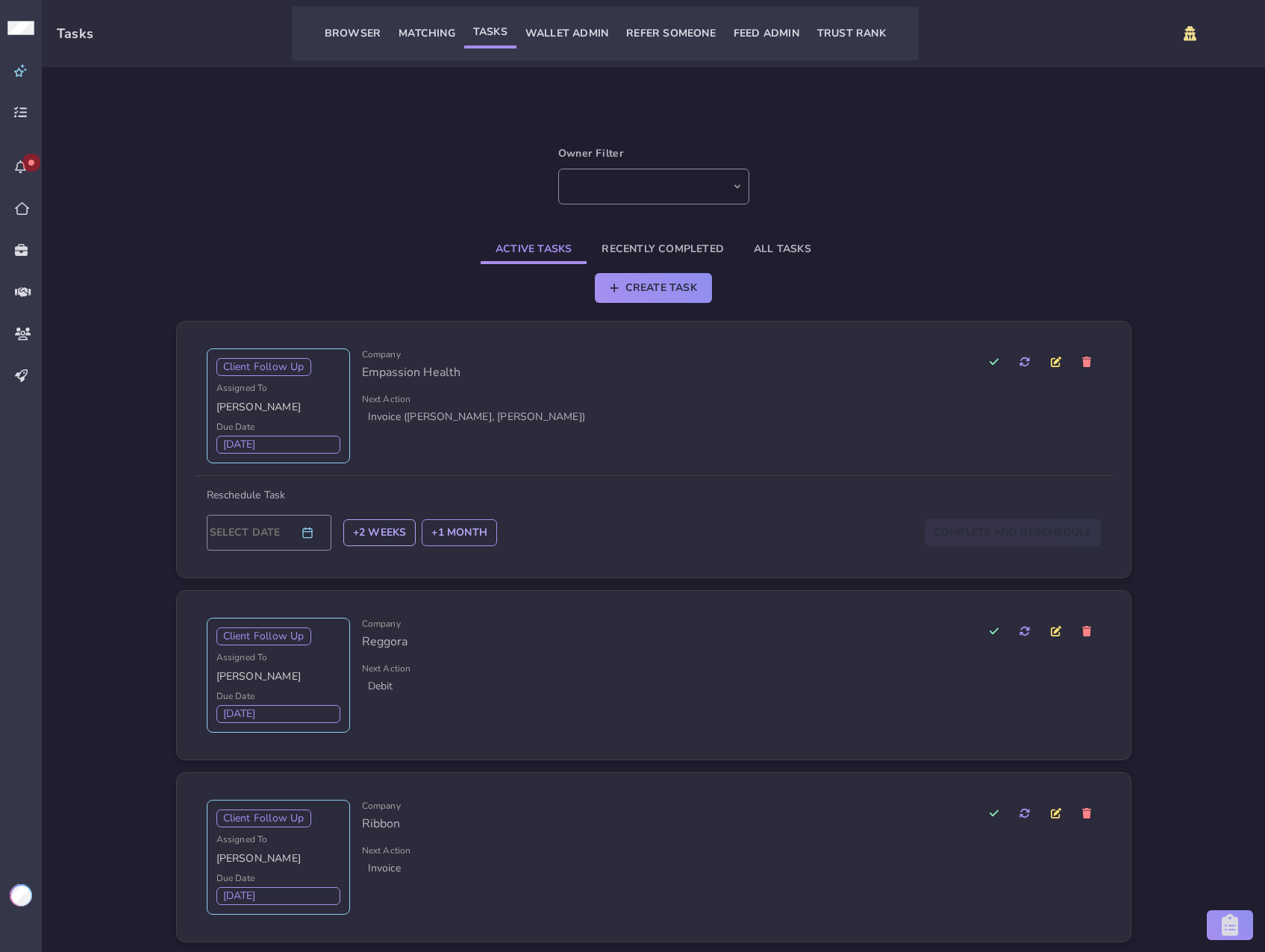 click on "+2 Weeks" at bounding box center [380, 533] 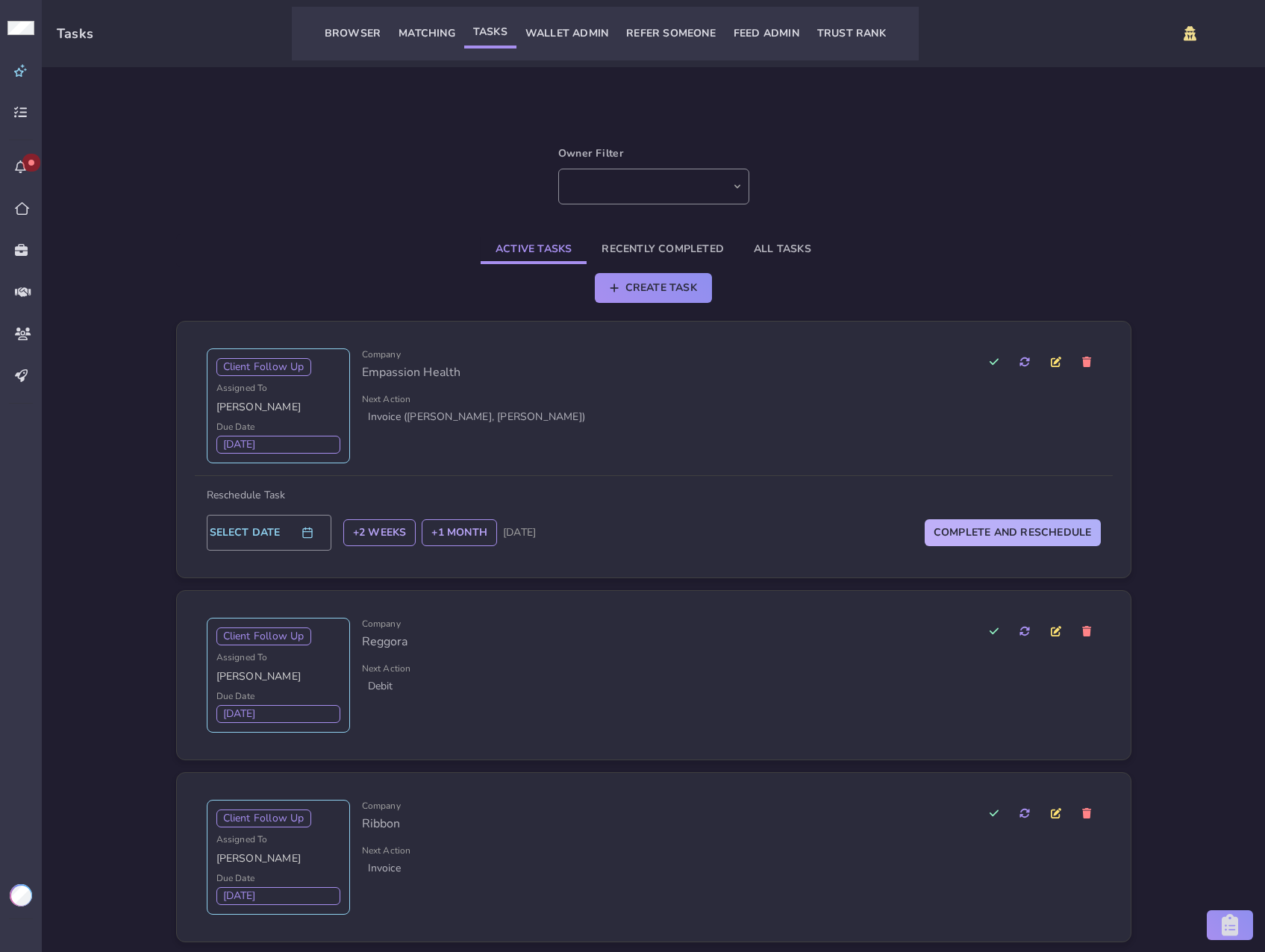 click on "Complete and Reschedule" 